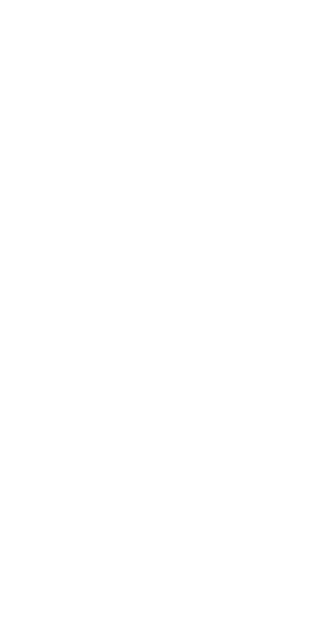 scroll, scrollTop: 0, scrollLeft: 0, axis: both 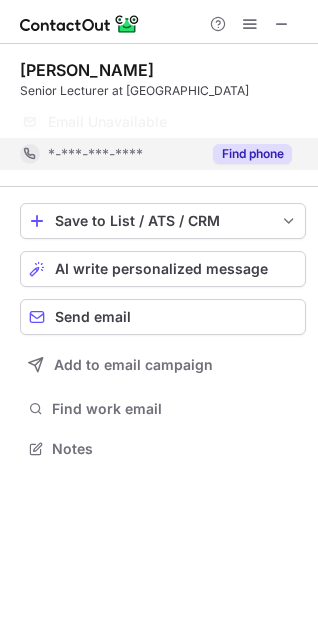 click on "Find phone" at bounding box center (252, 154) 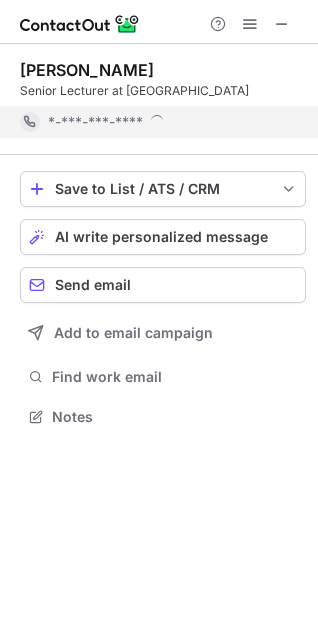 scroll, scrollTop: 420, scrollLeft: 318, axis: both 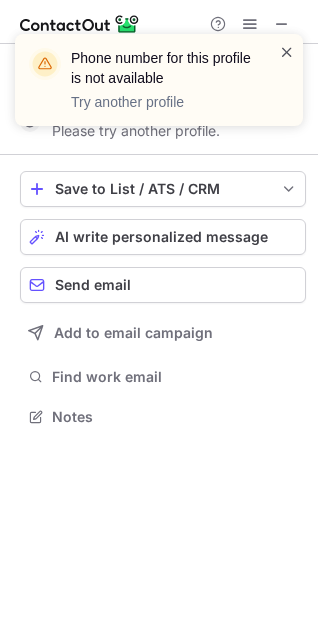 click at bounding box center (287, 52) 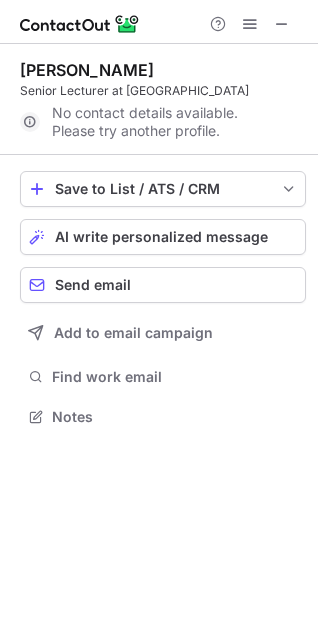 drag, startPoint x: 20, startPoint y: 64, endPoint x: 261, endPoint y: 62, distance: 241.0083 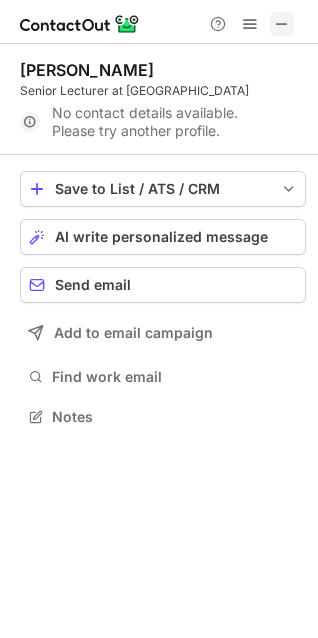 click at bounding box center (282, 24) 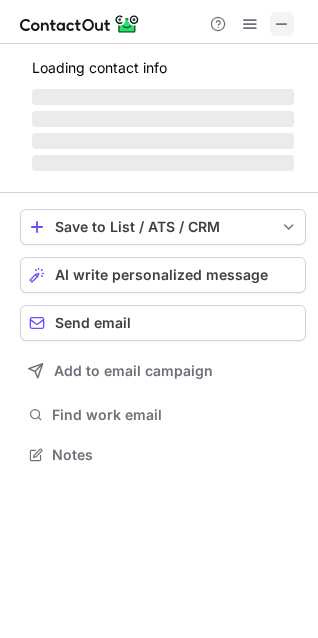 scroll, scrollTop: 440, scrollLeft: 318, axis: both 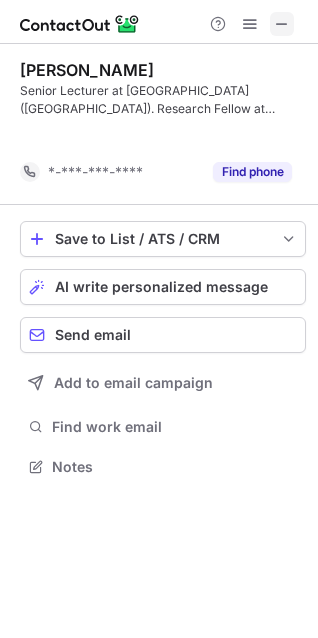 click at bounding box center [282, 24] 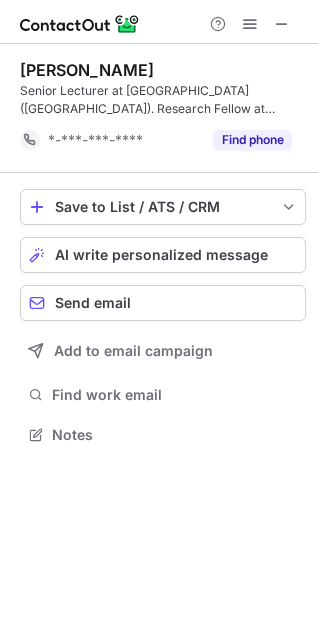 scroll, scrollTop: 440, scrollLeft: 318, axis: both 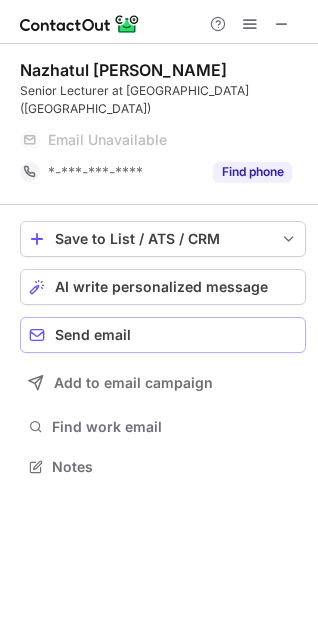 click on "Send email" at bounding box center (93, 335) 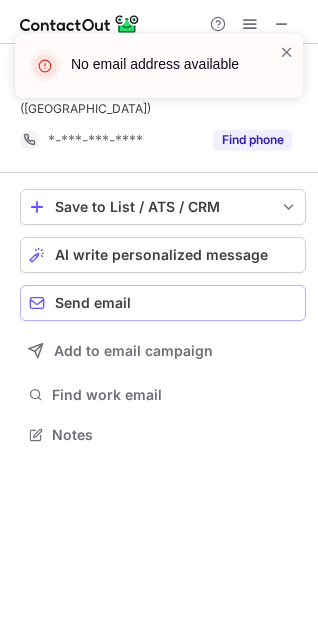 scroll, scrollTop: 420, scrollLeft: 318, axis: both 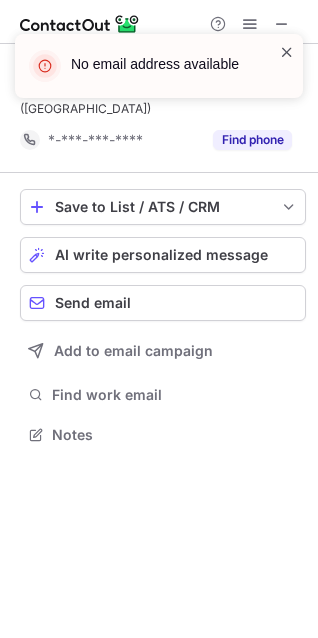 click at bounding box center [287, 52] 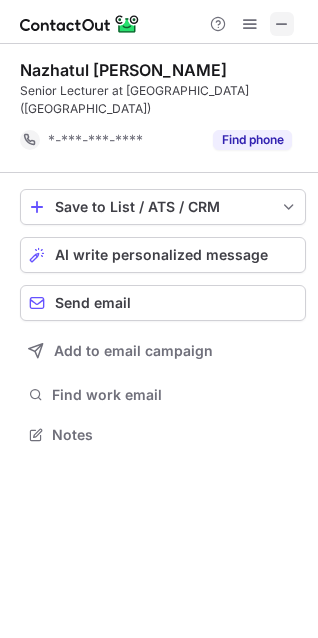 click at bounding box center (282, 24) 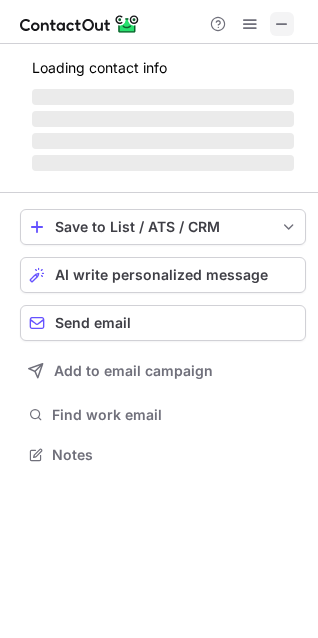 scroll, scrollTop: 440, scrollLeft: 318, axis: both 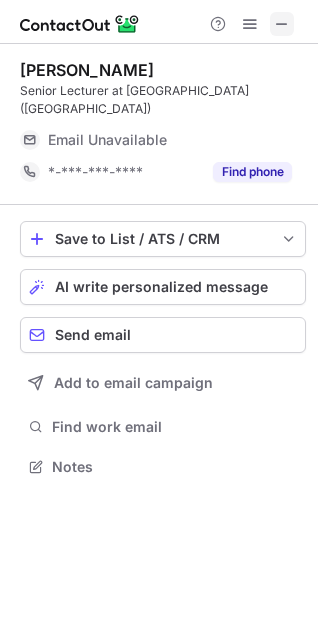 click at bounding box center [282, 24] 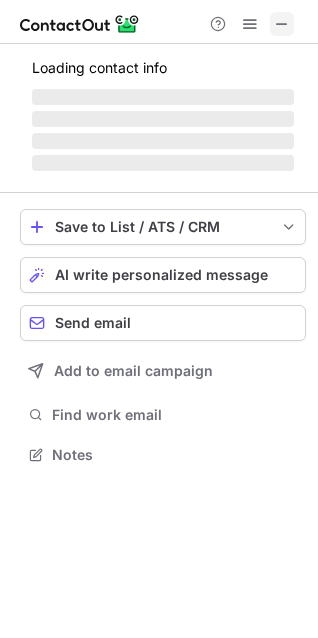 scroll, scrollTop: 440, scrollLeft: 318, axis: both 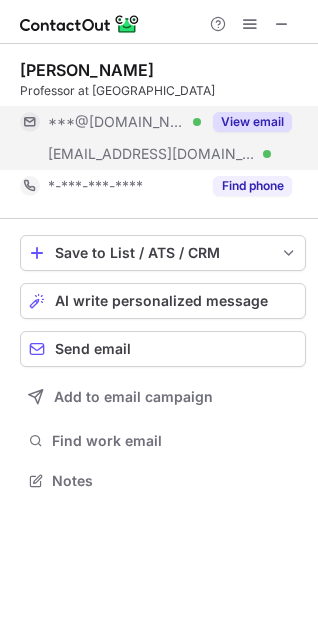 click on "View email" at bounding box center (252, 122) 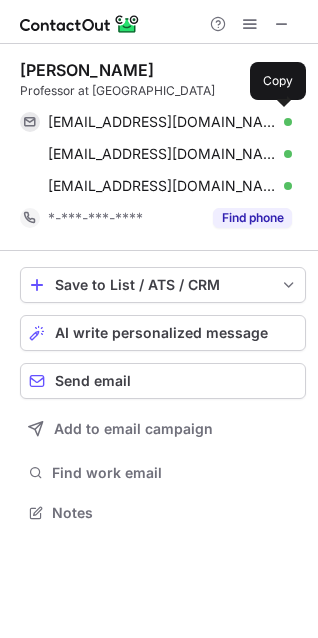 scroll, scrollTop: 9, scrollLeft: 9, axis: both 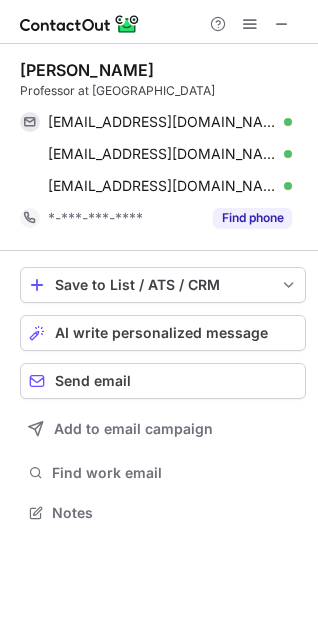 drag, startPoint x: 20, startPoint y: 64, endPoint x: 201, endPoint y: 69, distance: 181.06905 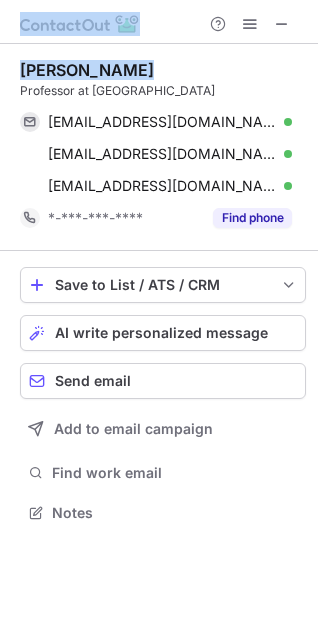 drag, startPoint x: 19, startPoint y: 88, endPoint x: 340, endPoint y: 94, distance: 321.05606 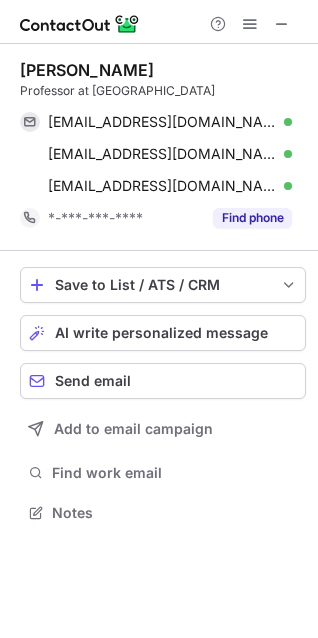 drag, startPoint x: 21, startPoint y: 90, endPoint x: 276, endPoint y: 94, distance: 255.03137 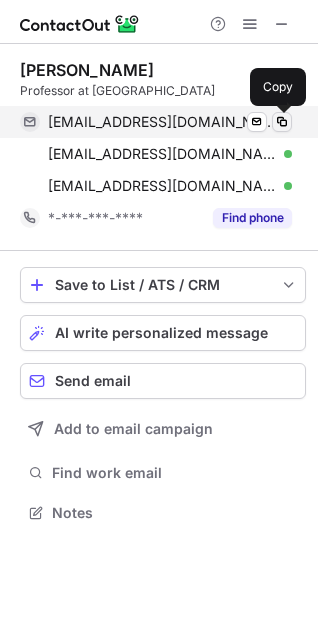 click at bounding box center [282, 122] 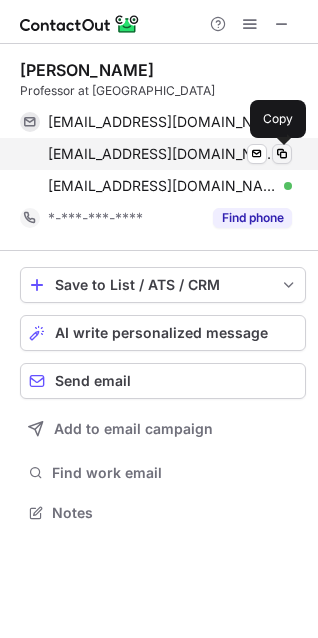 click at bounding box center [282, 154] 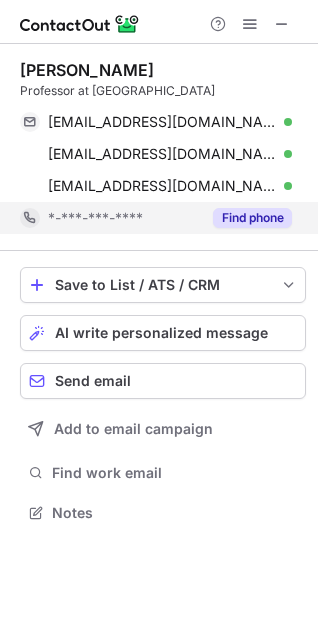 click on "Find phone" at bounding box center [252, 218] 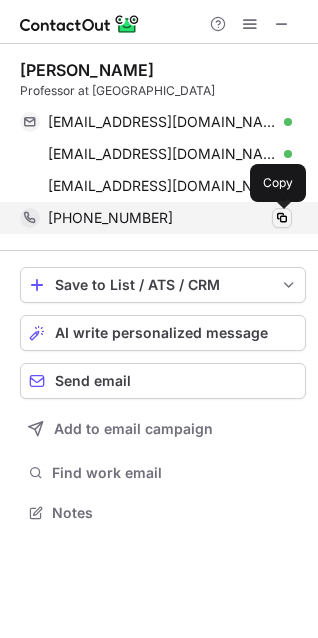 click at bounding box center (282, 218) 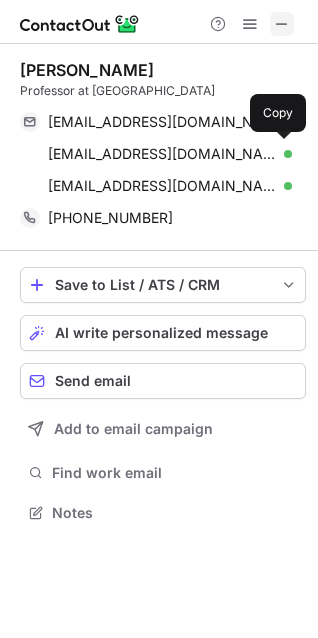 click at bounding box center (282, 24) 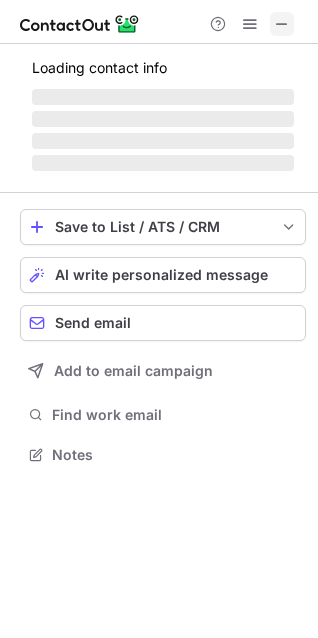 scroll, scrollTop: 440, scrollLeft: 318, axis: both 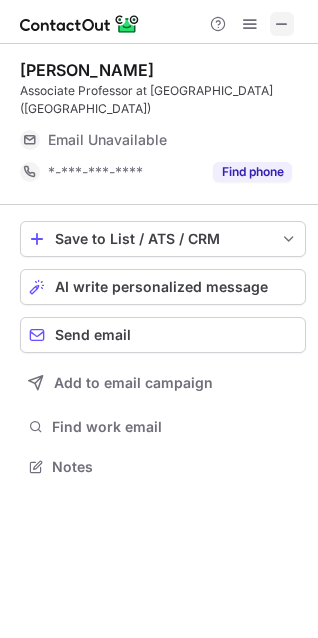 click at bounding box center [282, 24] 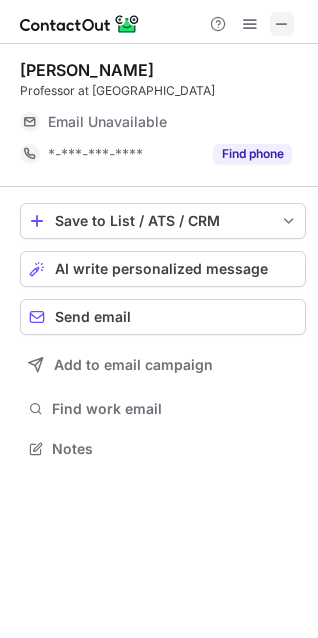 scroll, scrollTop: 434, scrollLeft: 318, axis: both 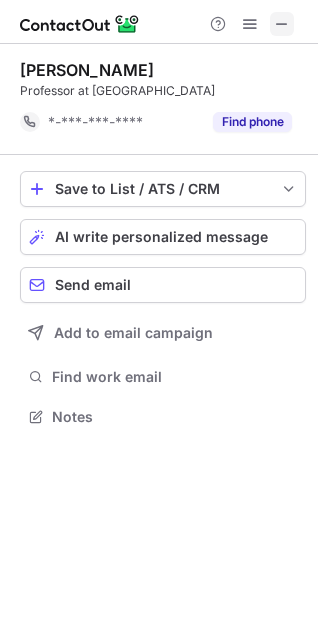 click at bounding box center (282, 24) 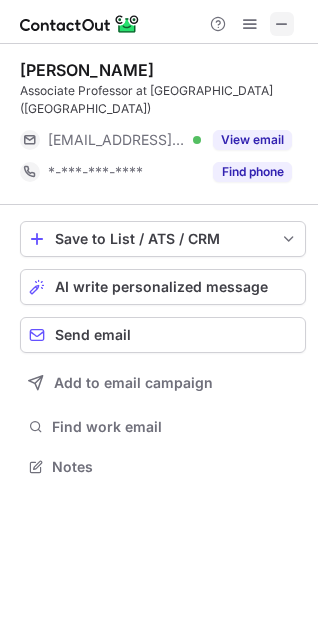 scroll, scrollTop: 10, scrollLeft: 9, axis: both 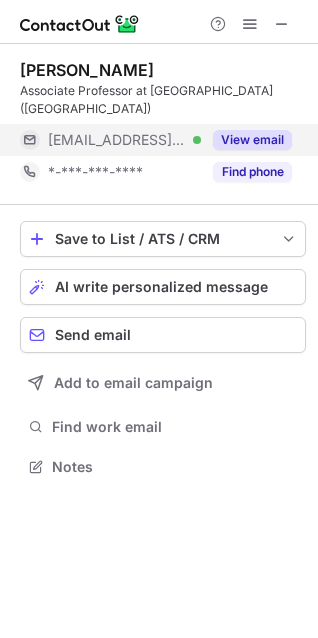 click on "View email" at bounding box center (252, 140) 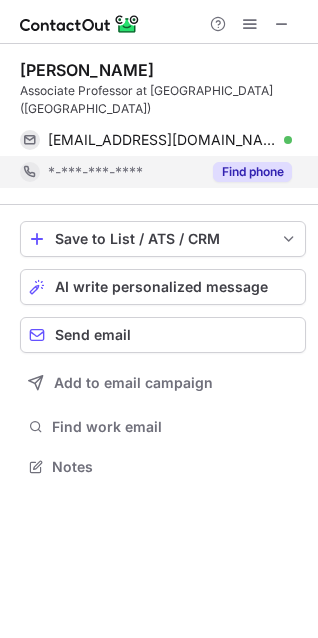 click on "Find phone" at bounding box center (252, 172) 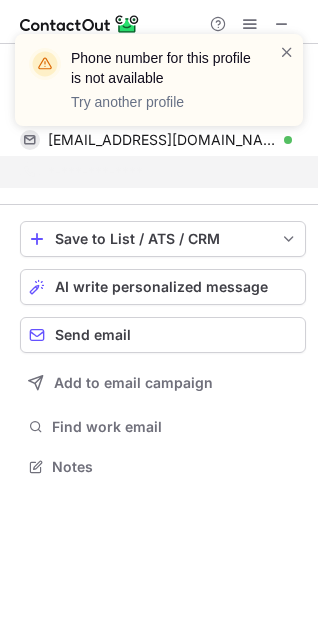 scroll, scrollTop: 420, scrollLeft: 318, axis: both 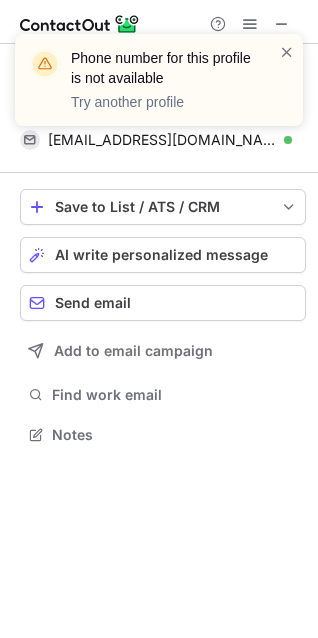 click on "Phone number for this profile is not available Try another profile" at bounding box center [159, 80] 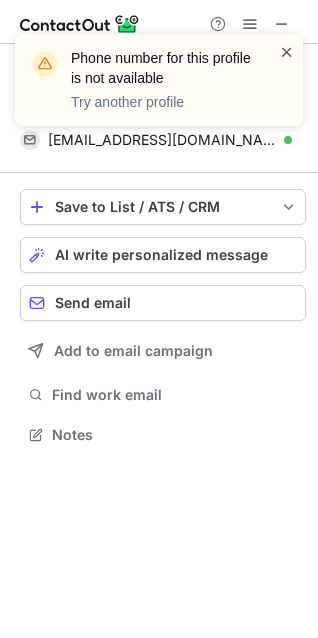 click at bounding box center [287, 52] 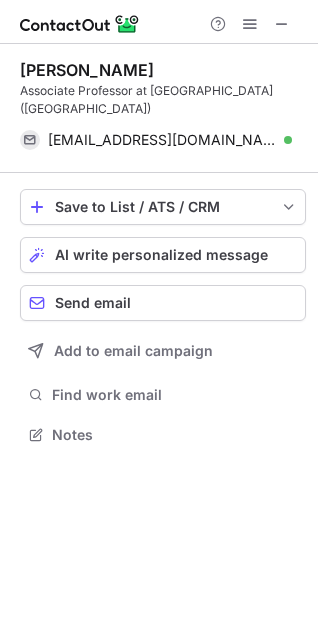 drag, startPoint x: 20, startPoint y: 68, endPoint x: 300, endPoint y: 60, distance: 280.11426 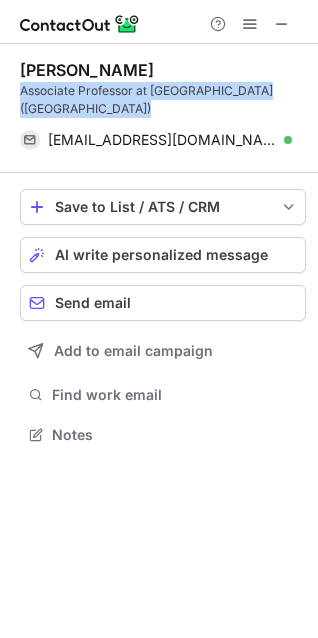 drag, startPoint x: 21, startPoint y: 92, endPoint x: 116, endPoint y: 103, distance: 95.63472 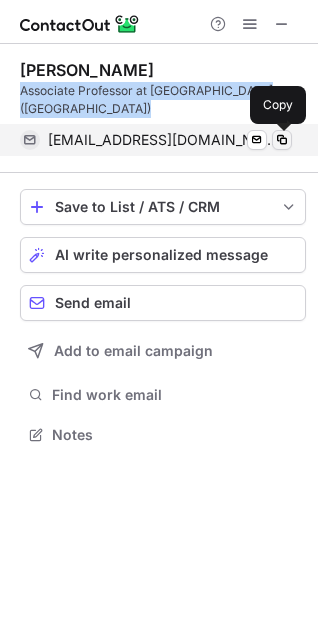 click at bounding box center (282, 140) 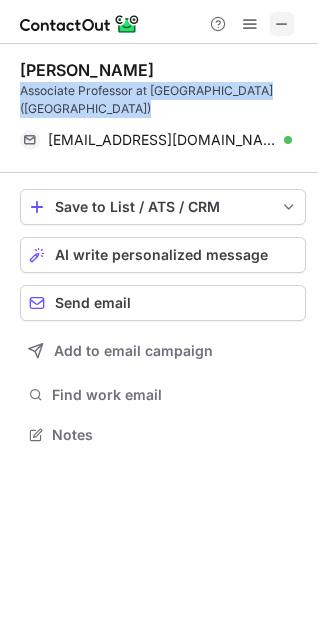 click at bounding box center [282, 24] 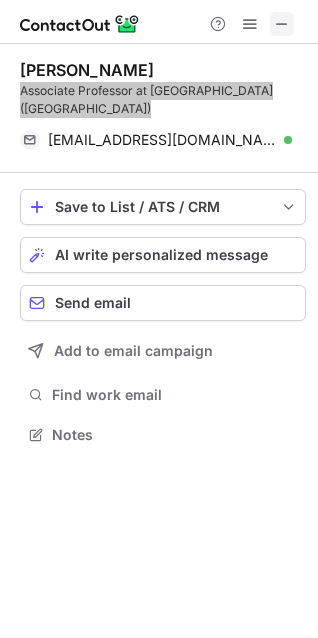 scroll, scrollTop: 440, scrollLeft: 318, axis: both 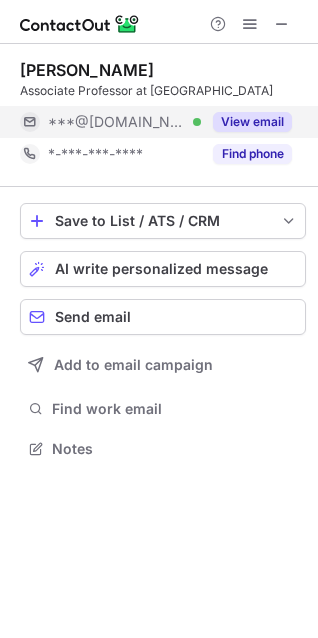 click on "View email" at bounding box center (252, 122) 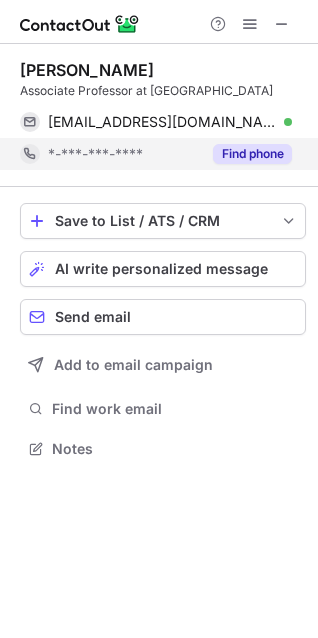 click on "Find phone" at bounding box center [252, 154] 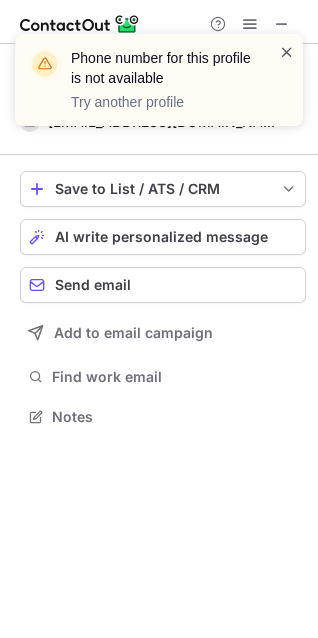 scroll, scrollTop: 420, scrollLeft: 318, axis: both 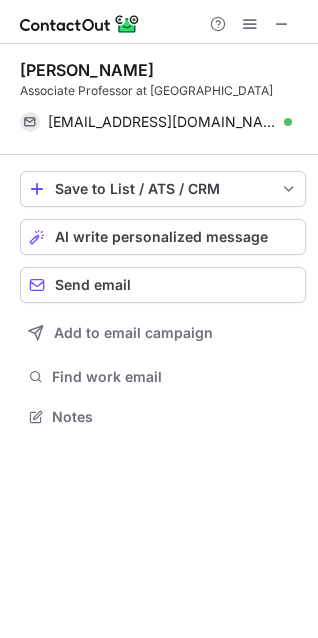 drag, startPoint x: 20, startPoint y: 68, endPoint x: 192, endPoint y: 66, distance: 172.01163 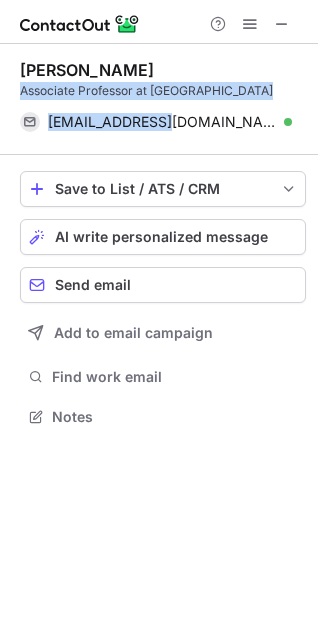 drag, startPoint x: 19, startPoint y: 88, endPoint x: 167, endPoint y: 118, distance: 151.00993 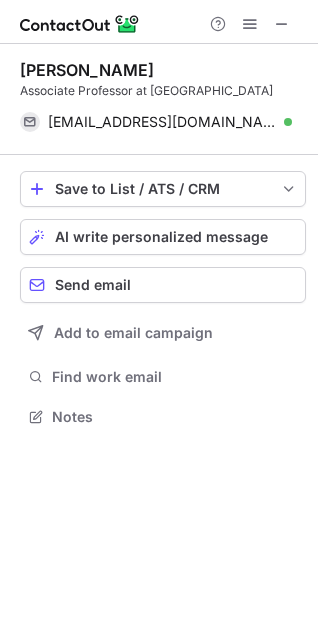 drag, startPoint x: 23, startPoint y: 84, endPoint x: 74, endPoint y: 103, distance: 54.42426 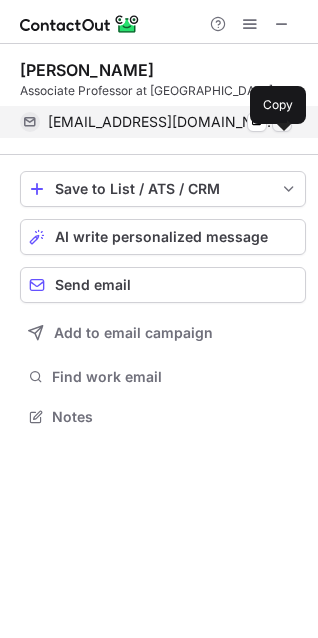 click at bounding box center [282, 122] 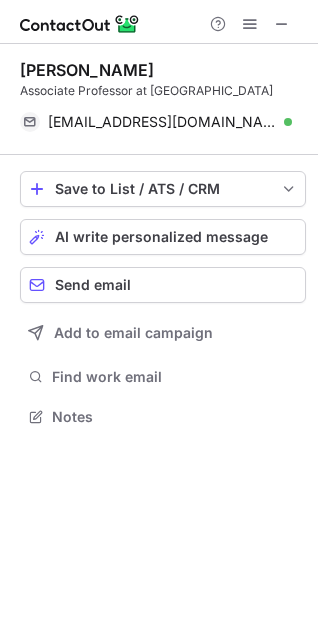 click at bounding box center (250, 24) 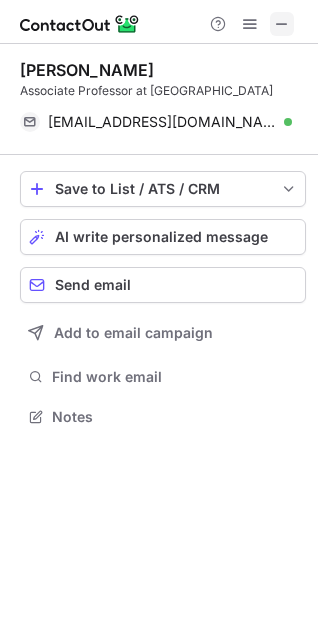 click at bounding box center [282, 24] 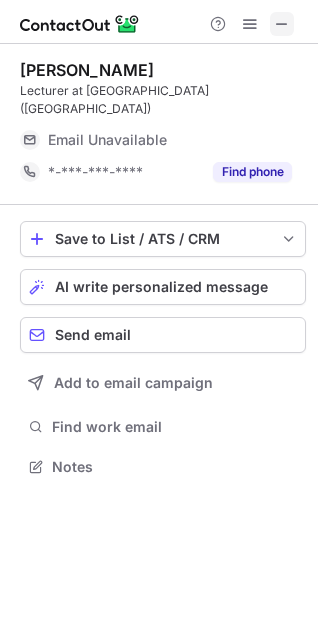 click at bounding box center [282, 24] 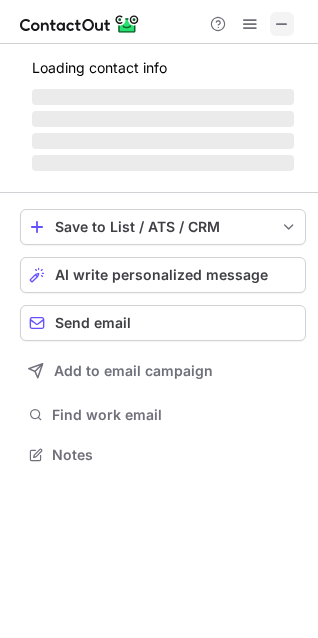 scroll, scrollTop: 10, scrollLeft: 9, axis: both 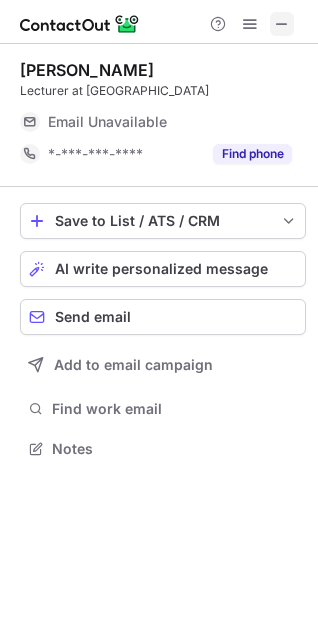 click at bounding box center (282, 24) 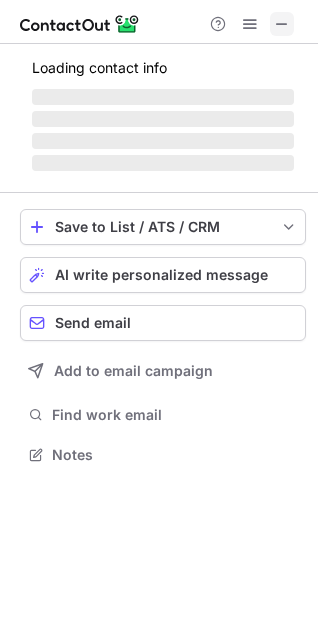 scroll, scrollTop: 10, scrollLeft: 9, axis: both 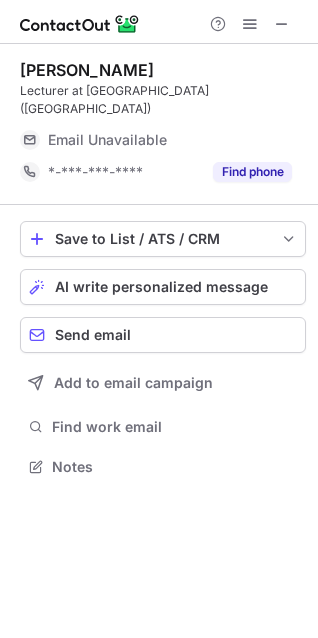click at bounding box center [250, 24] 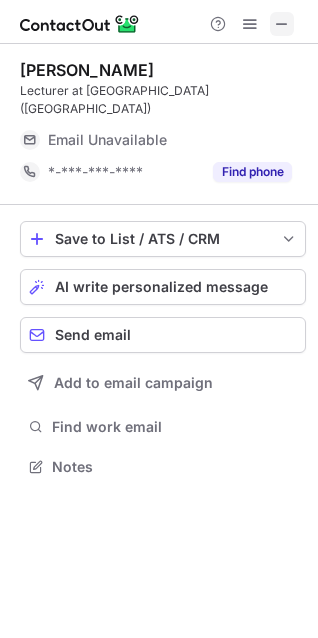 click at bounding box center [282, 24] 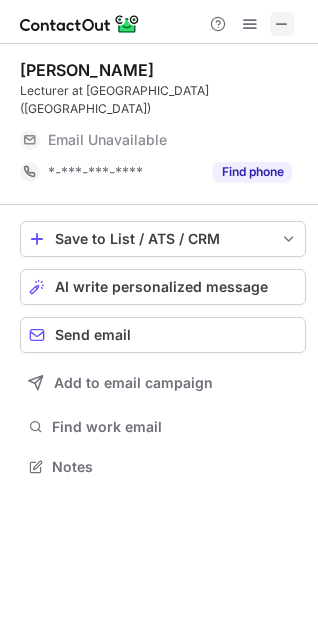 scroll, scrollTop: 10, scrollLeft: 9, axis: both 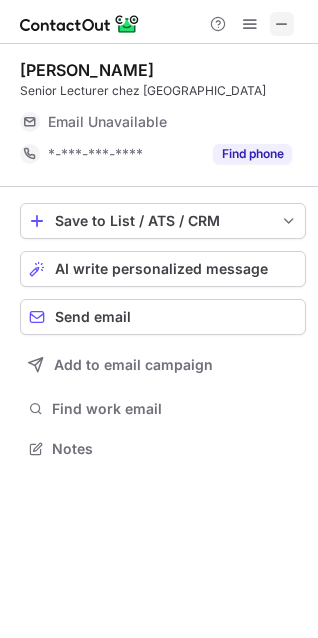 click at bounding box center [282, 24] 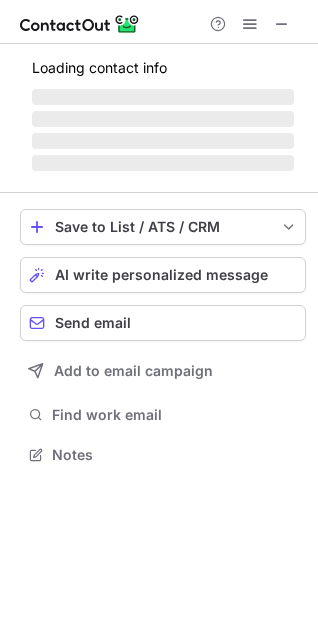 scroll, scrollTop: 10, scrollLeft: 9, axis: both 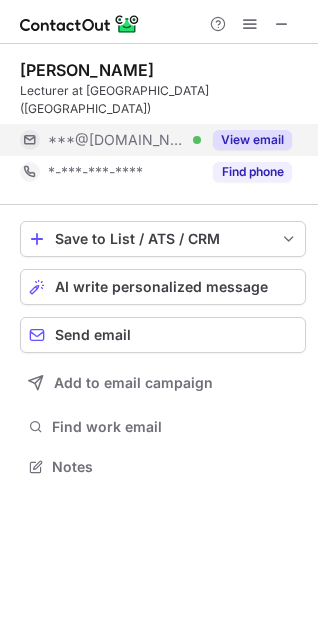 click on "View email" at bounding box center [252, 140] 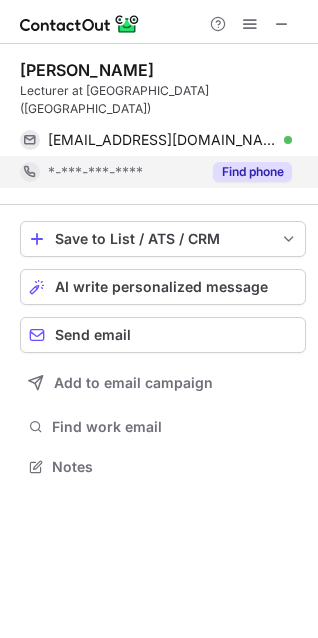 click on "Find phone" at bounding box center [252, 172] 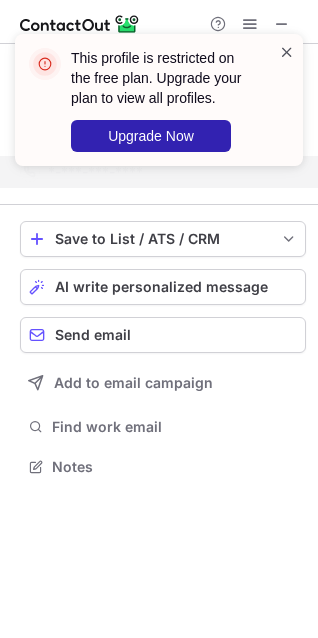 click at bounding box center (287, 52) 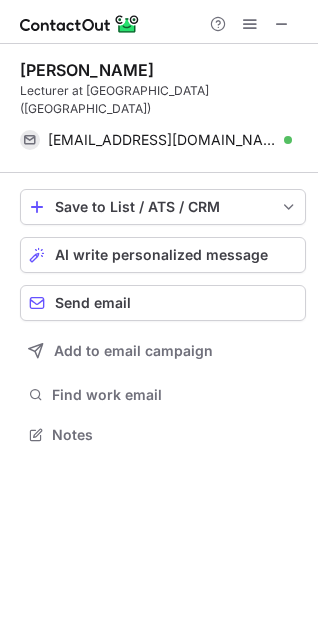 scroll, scrollTop: 402, scrollLeft: 318, axis: both 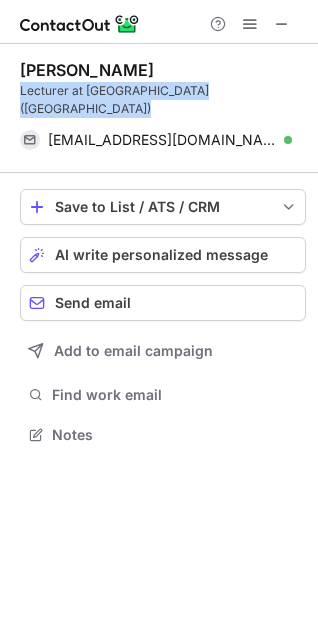 drag, startPoint x: 20, startPoint y: 92, endPoint x: 298, endPoint y: 86, distance: 278.06473 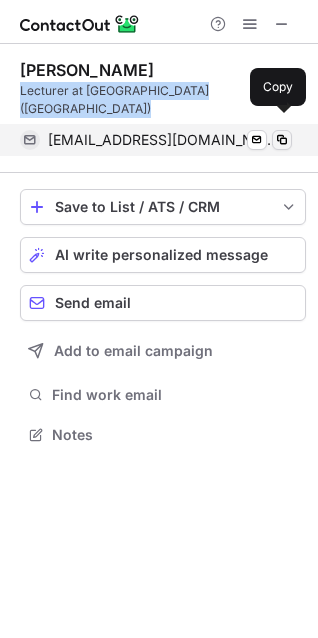 click at bounding box center [282, 140] 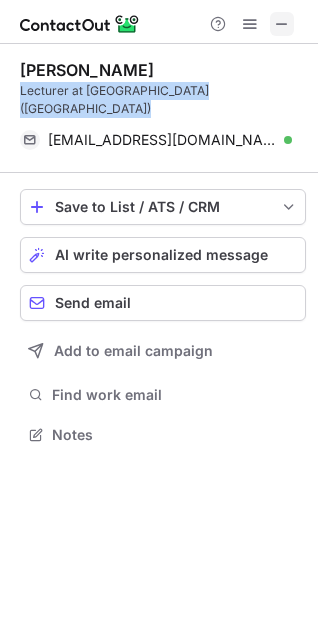 click at bounding box center (282, 24) 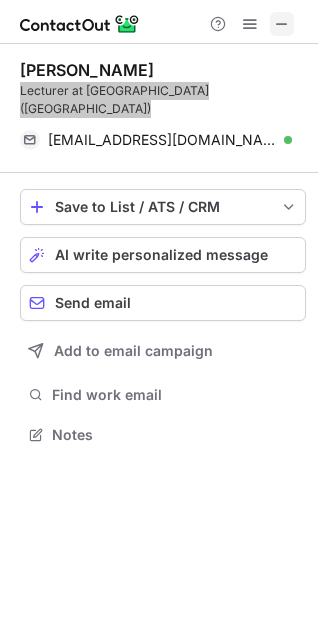scroll, scrollTop: 10, scrollLeft: 9, axis: both 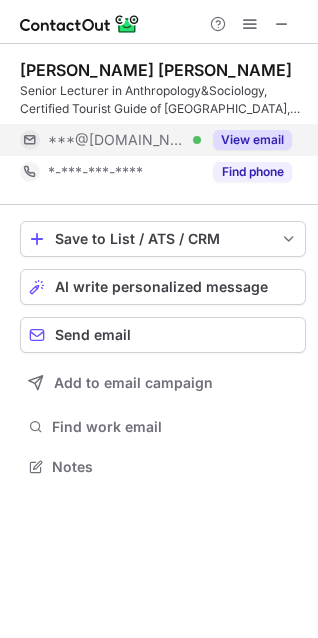 click on "View email" at bounding box center [252, 140] 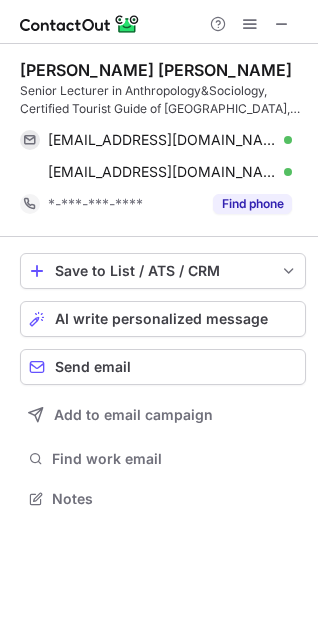 scroll, scrollTop: 10, scrollLeft: 9, axis: both 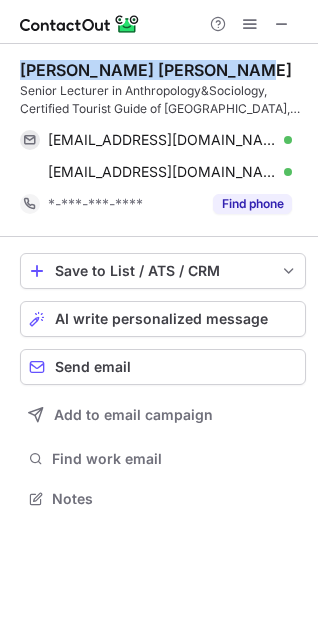 drag, startPoint x: 24, startPoint y: 67, endPoint x: 231, endPoint y: 56, distance: 207.29207 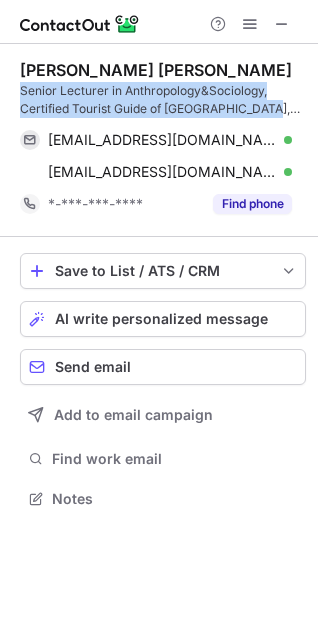drag, startPoint x: 22, startPoint y: 86, endPoint x: 260, endPoint y: 105, distance: 238.7572 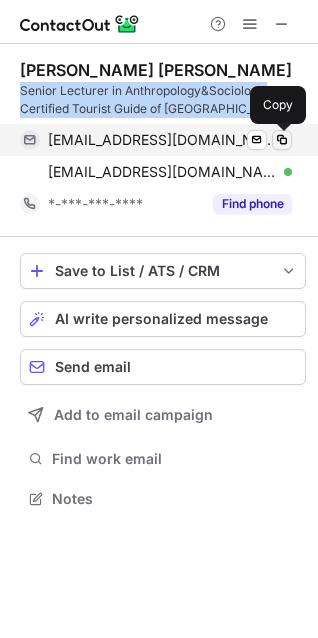 click at bounding box center [282, 140] 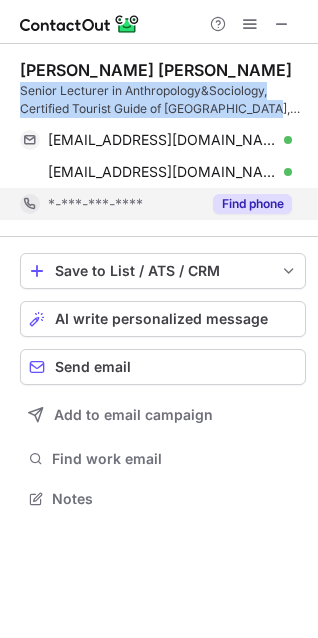 click on "Find phone" at bounding box center (252, 204) 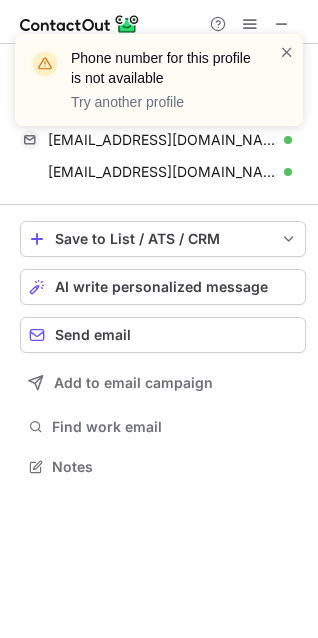 scroll, scrollTop: 452, scrollLeft: 318, axis: both 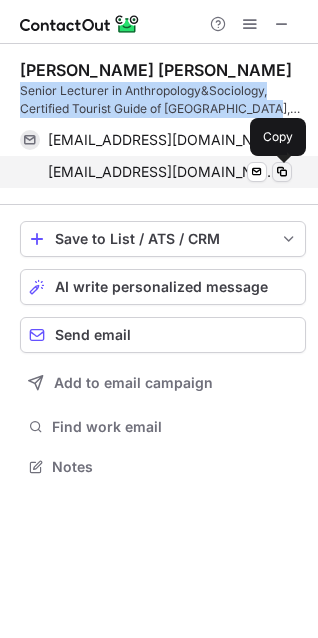 click at bounding box center (282, 172) 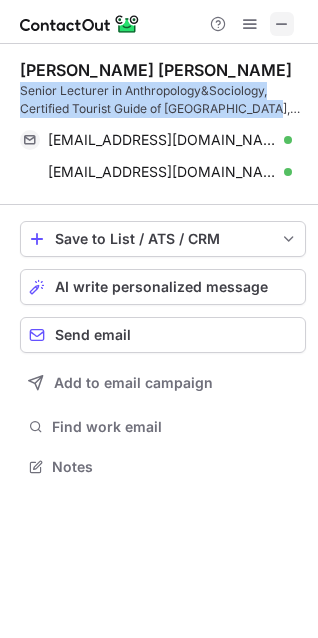 click at bounding box center [282, 24] 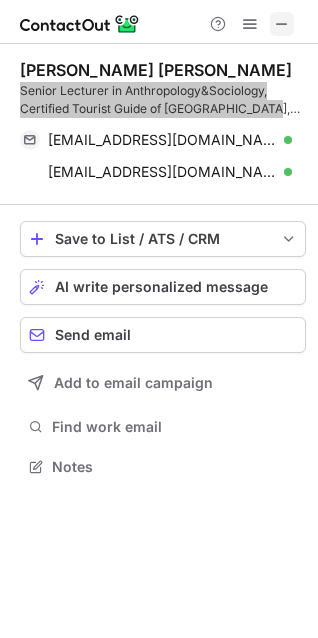 scroll, scrollTop: 440, scrollLeft: 318, axis: both 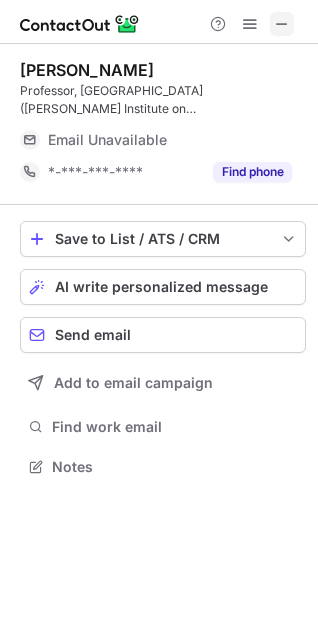 click at bounding box center (282, 24) 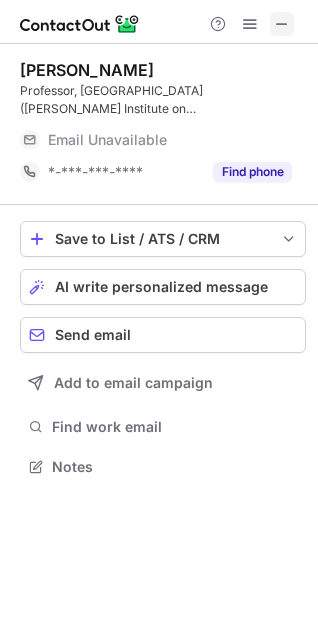 scroll, scrollTop: 440, scrollLeft: 318, axis: both 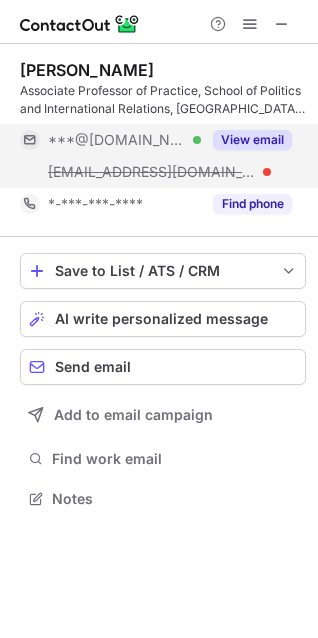 click on "View email" at bounding box center (252, 140) 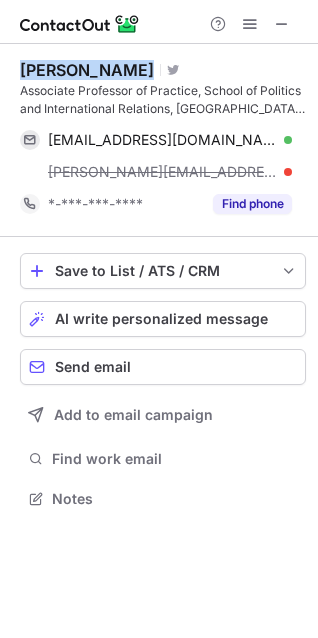 drag, startPoint x: 19, startPoint y: 69, endPoint x: 110, endPoint y: 63, distance: 91.197586 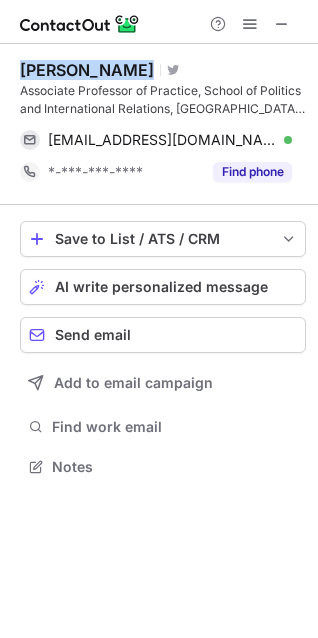 scroll, scrollTop: 452, scrollLeft: 318, axis: both 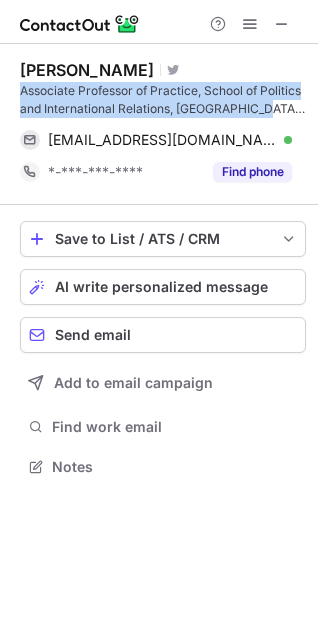 drag, startPoint x: 21, startPoint y: 89, endPoint x: 281, endPoint y: 110, distance: 260.8467 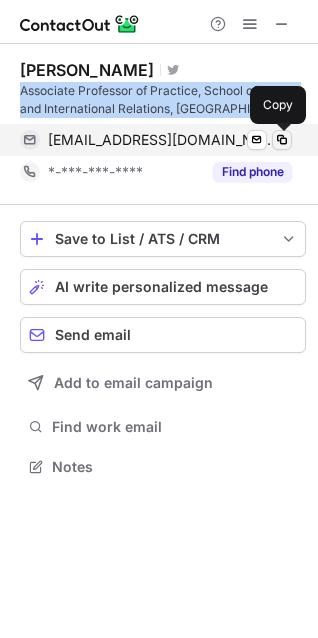 click at bounding box center [282, 140] 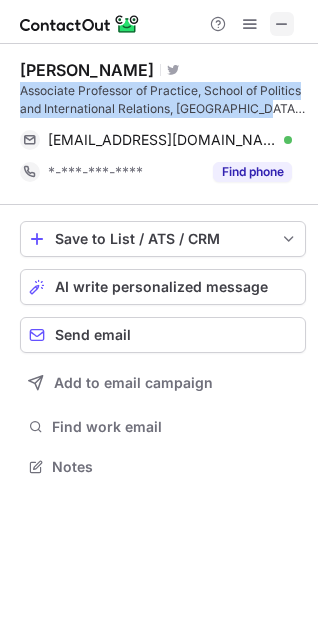 click at bounding box center (282, 24) 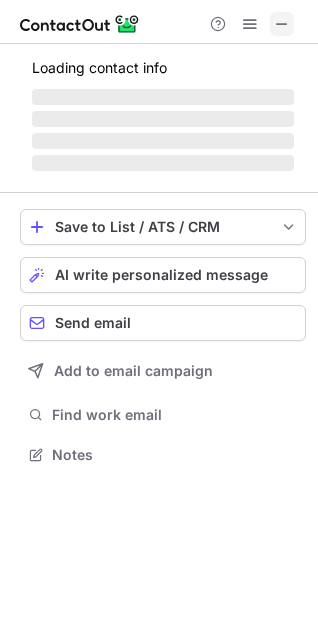 scroll, scrollTop: 440, scrollLeft: 318, axis: both 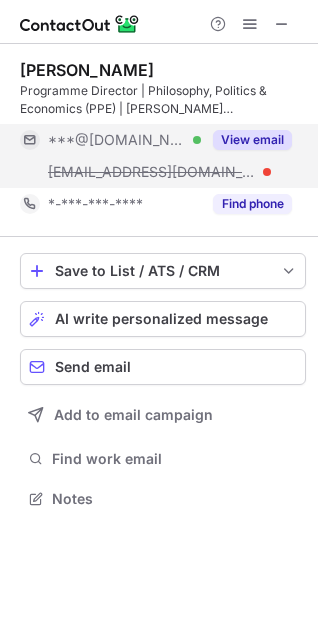 click on "View email" at bounding box center (252, 140) 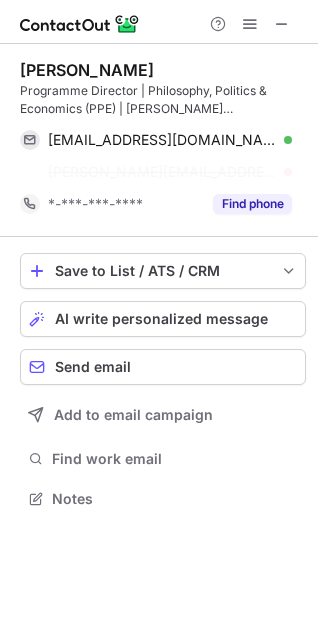 drag, startPoint x: 20, startPoint y: 63, endPoint x: 163, endPoint y: 57, distance: 143.12582 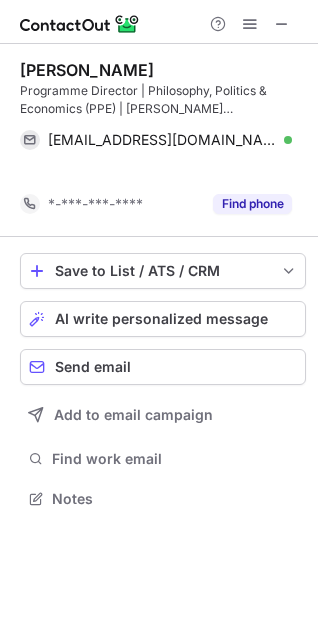 scroll, scrollTop: 452, scrollLeft: 318, axis: both 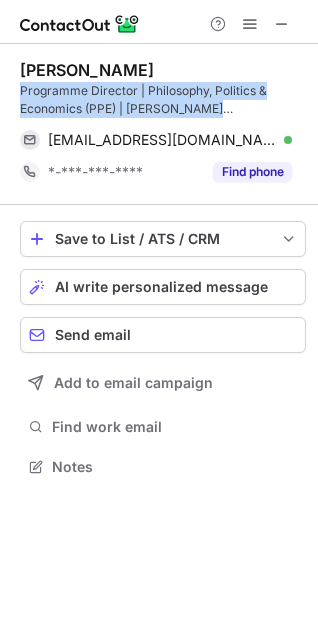 drag, startPoint x: 21, startPoint y: 88, endPoint x: 279, endPoint y: 101, distance: 258.3273 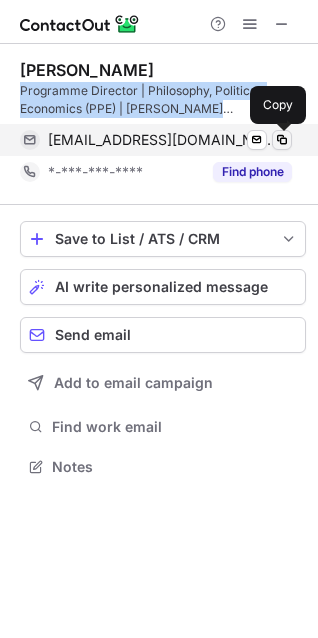 click at bounding box center [282, 140] 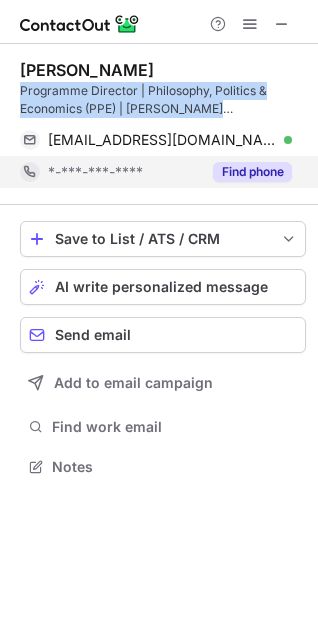 click on "Find phone" at bounding box center [252, 172] 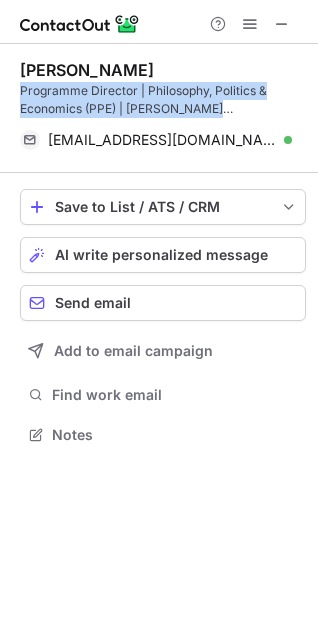 scroll, scrollTop: 420, scrollLeft: 318, axis: both 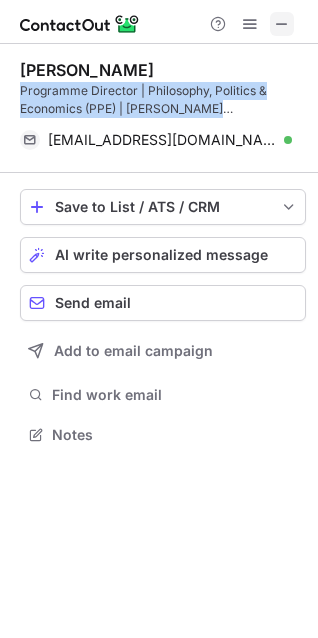 click at bounding box center (282, 24) 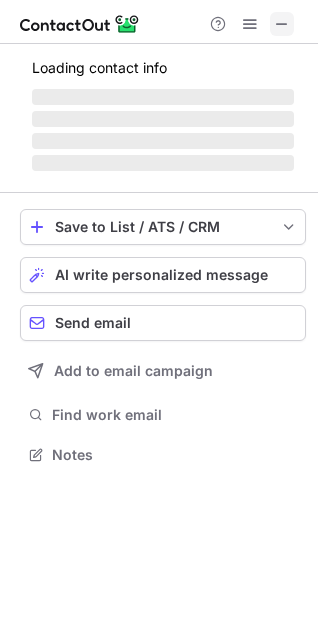 scroll, scrollTop: 434, scrollLeft: 318, axis: both 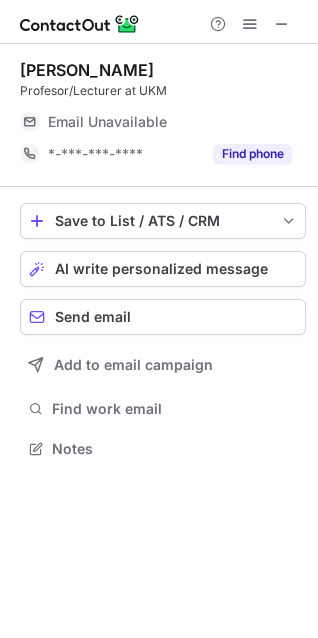 click at bounding box center [282, 24] 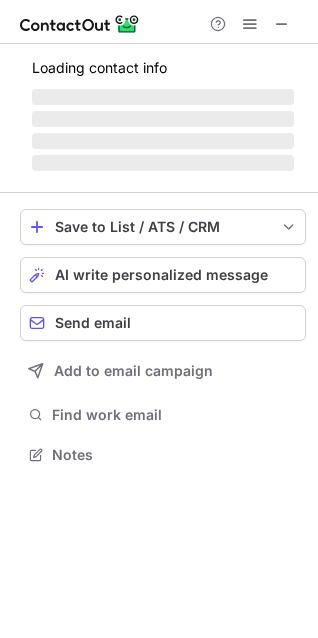 scroll, scrollTop: 10, scrollLeft: 9, axis: both 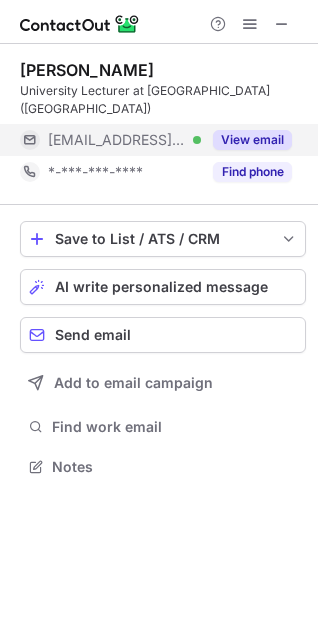 click on "View email" at bounding box center (252, 140) 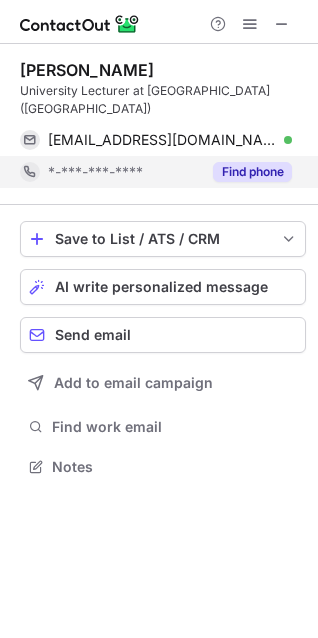 click on "Find phone" at bounding box center [246, 172] 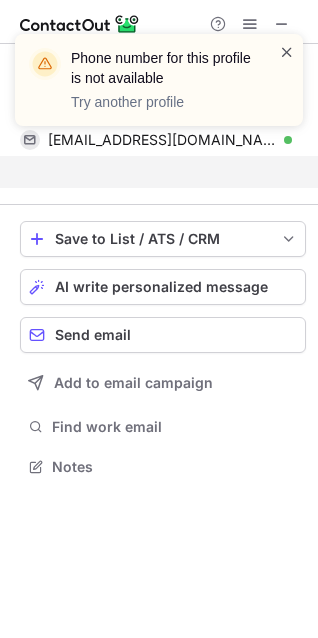 click at bounding box center [287, 52] 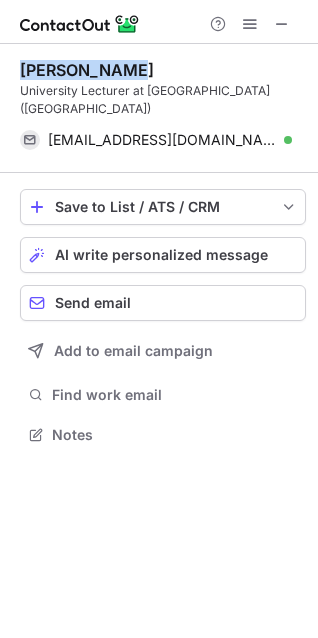 drag, startPoint x: 18, startPoint y: 69, endPoint x: 128, endPoint y: 56, distance: 110.76552 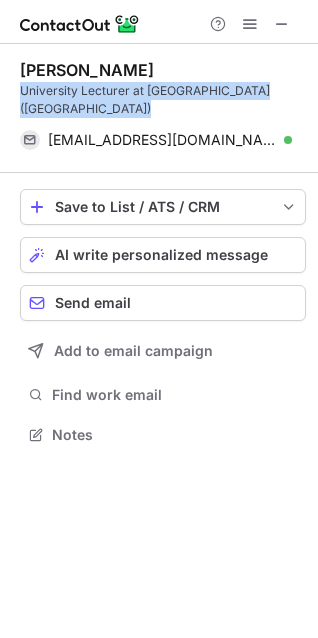 drag, startPoint x: 20, startPoint y: 88, endPoint x: 124, endPoint y: 114, distance: 107.200745 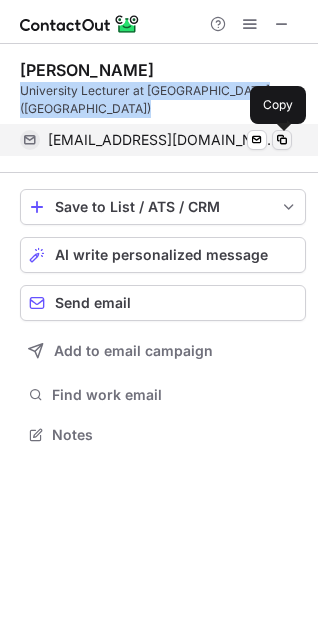 click at bounding box center (282, 140) 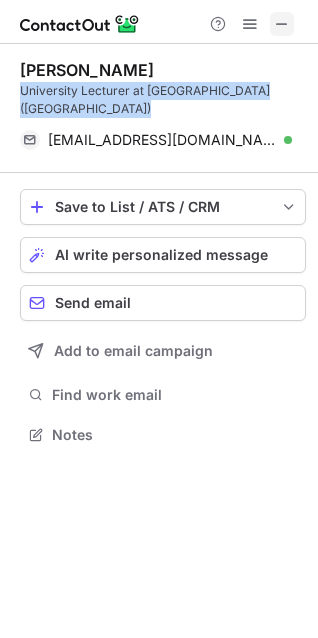 click at bounding box center [282, 24] 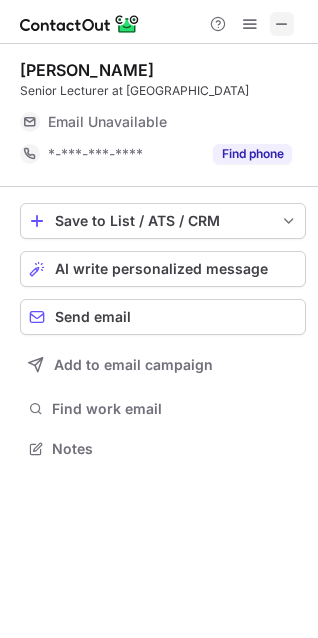 scroll, scrollTop: 434, scrollLeft: 318, axis: both 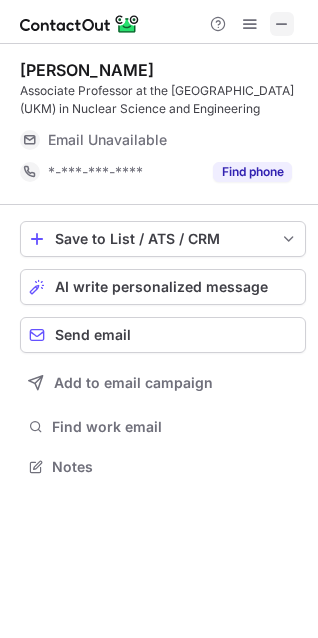 click at bounding box center [282, 24] 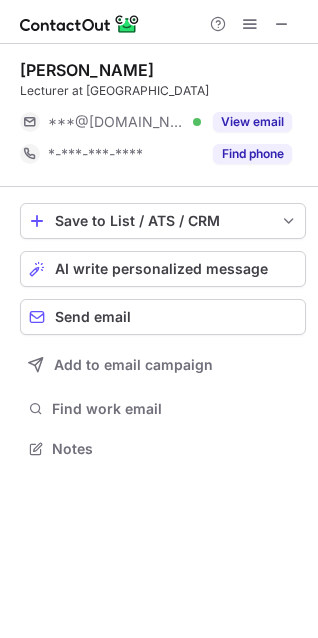 scroll, scrollTop: 434, scrollLeft: 318, axis: both 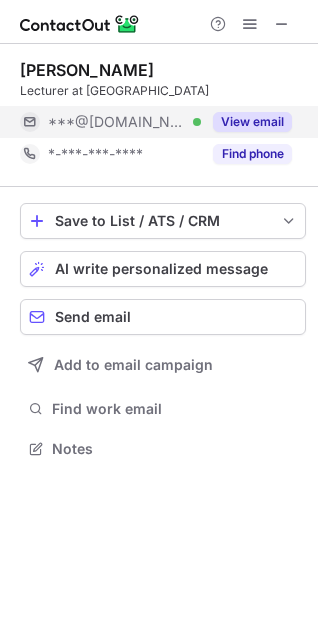 click on "View email" at bounding box center [252, 122] 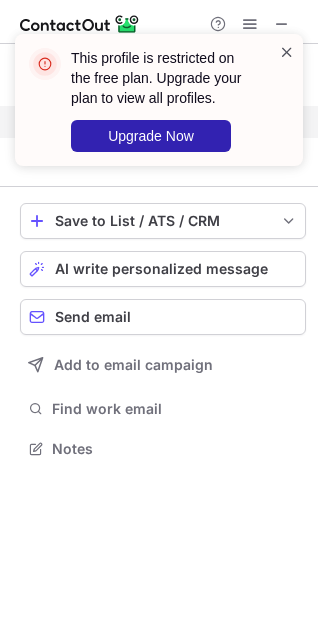 click at bounding box center [287, 52] 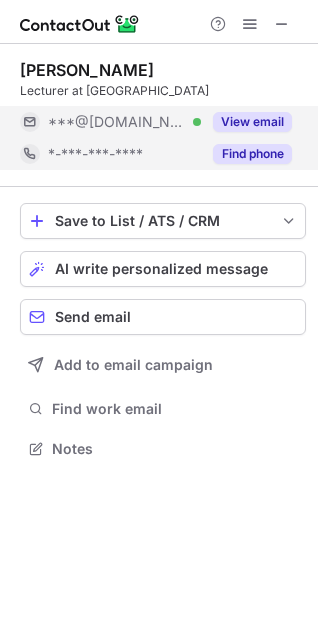 click on "Find phone" at bounding box center (252, 154) 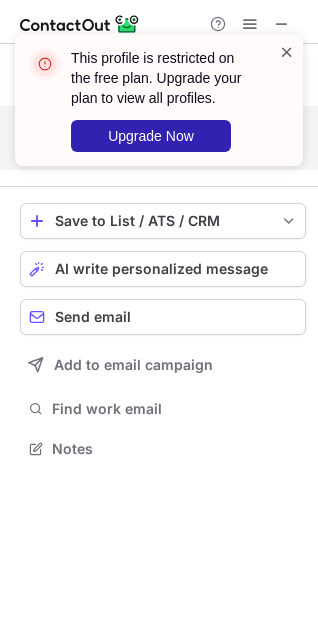 click at bounding box center [287, 52] 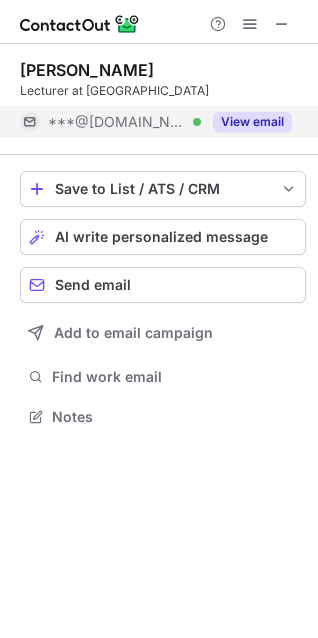 scroll, scrollTop: 440, scrollLeft: 318, axis: both 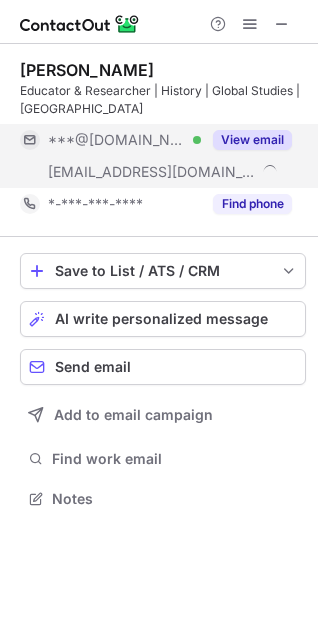 click on "View email" at bounding box center (252, 140) 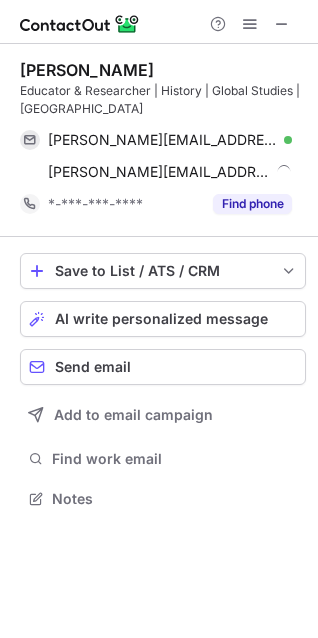 drag, startPoint x: 18, startPoint y: 65, endPoint x: 182, endPoint y: 52, distance: 164.51443 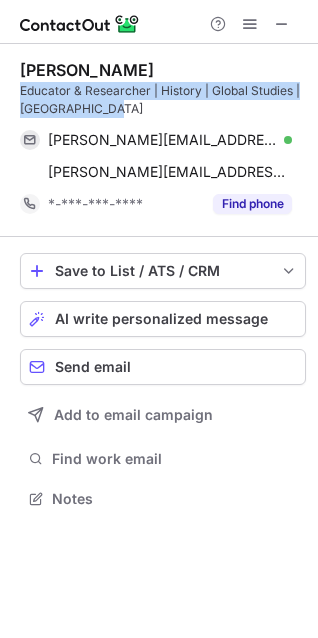 drag, startPoint x: 23, startPoint y: 90, endPoint x: 112, endPoint y: 108, distance: 90.80198 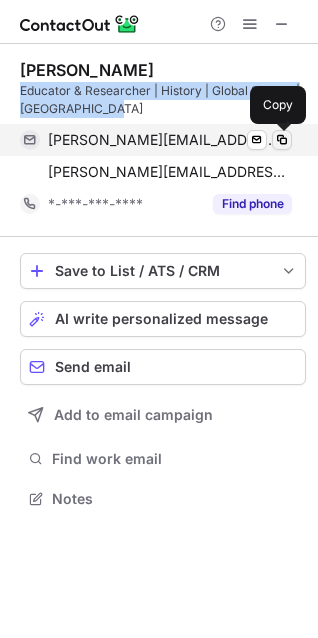 click at bounding box center [282, 140] 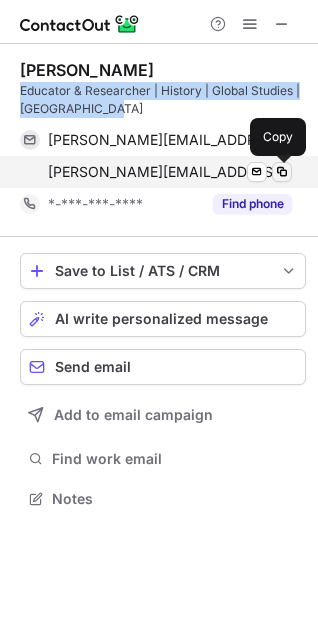 click at bounding box center [282, 172] 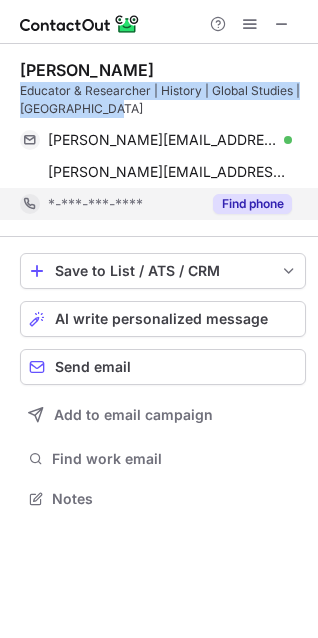 click on "Find phone" at bounding box center [252, 204] 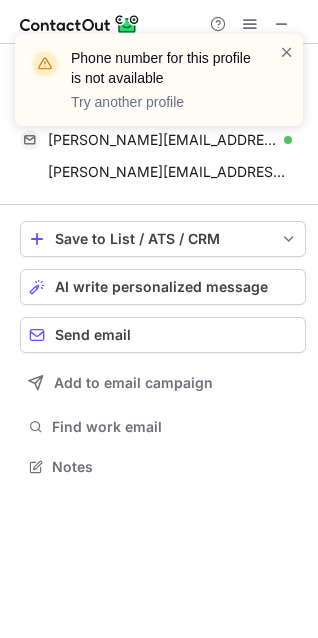 scroll, scrollTop: 452, scrollLeft: 318, axis: both 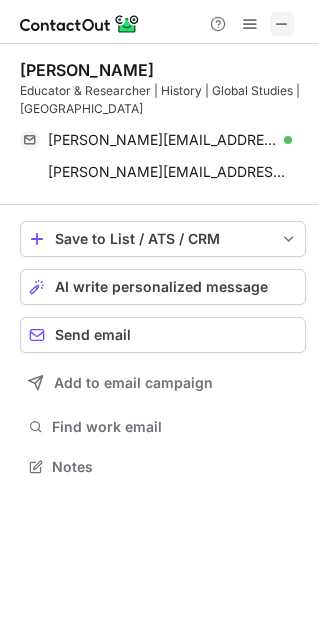 click at bounding box center (282, 24) 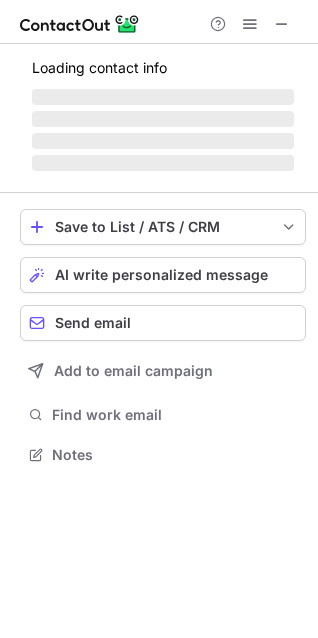 scroll, scrollTop: 440, scrollLeft: 318, axis: both 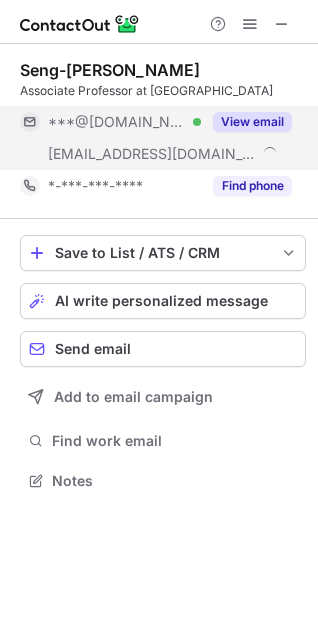 click on "View email" at bounding box center (252, 122) 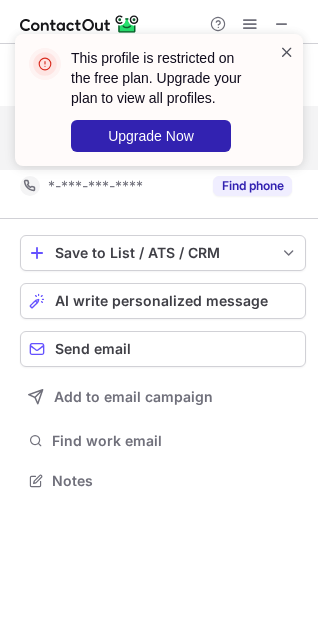 click at bounding box center (287, 52) 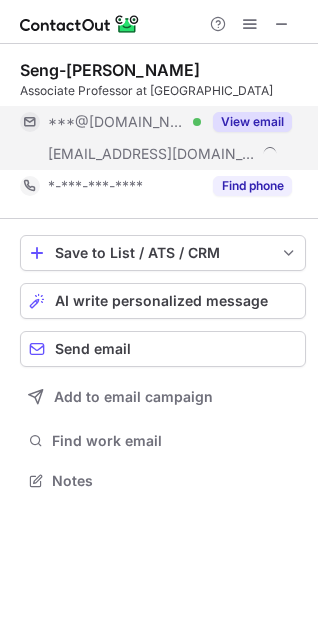 click on "View email" at bounding box center [252, 122] 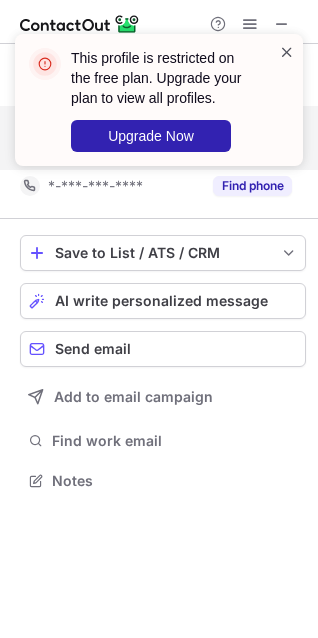 click at bounding box center (287, 52) 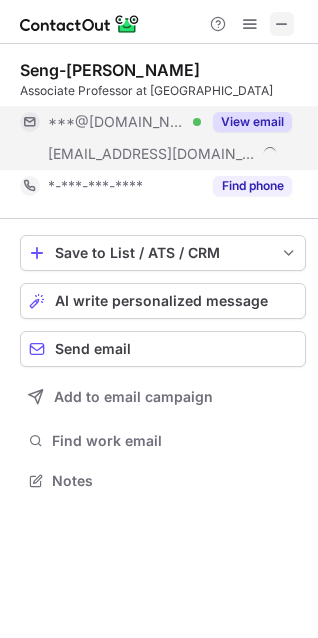 click at bounding box center [282, 24] 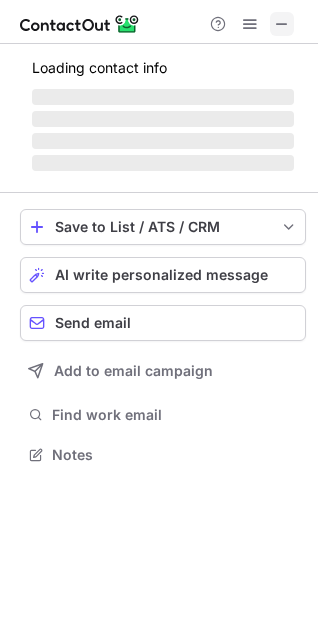 scroll, scrollTop: 440, scrollLeft: 318, axis: both 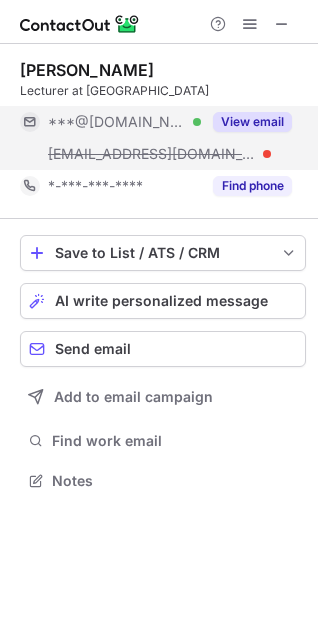 click on "View email" at bounding box center (252, 122) 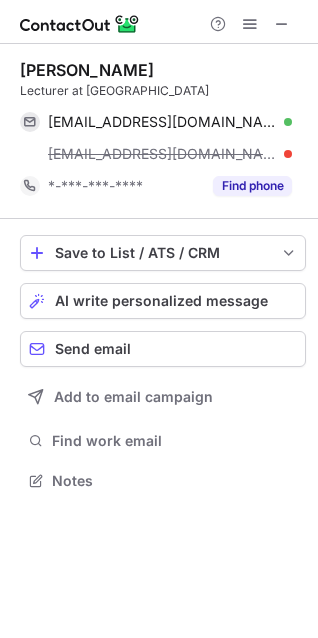 drag, startPoint x: 23, startPoint y: 64, endPoint x: 275, endPoint y: 67, distance: 252.01785 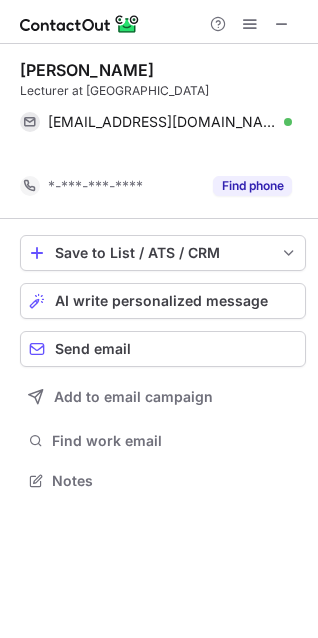 scroll, scrollTop: 434, scrollLeft: 318, axis: both 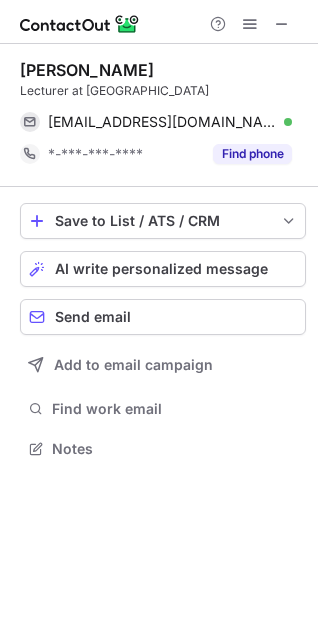 drag, startPoint x: 21, startPoint y: 91, endPoint x: 243, endPoint y: 88, distance: 222.02026 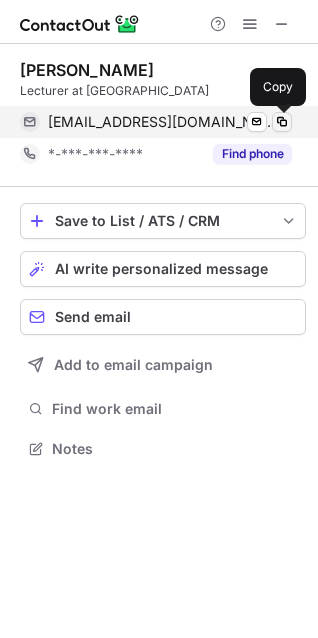 click at bounding box center [282, 122] 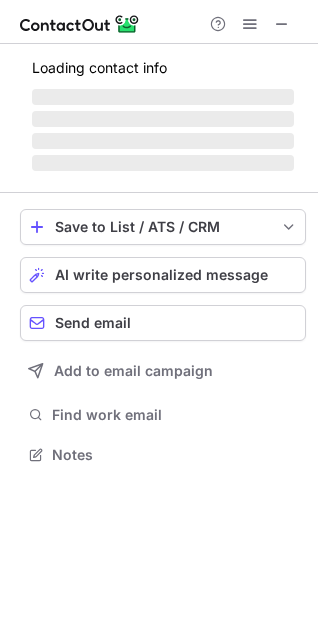 scroll, scrollTop: 440, scrollLeft: 318, axis: both 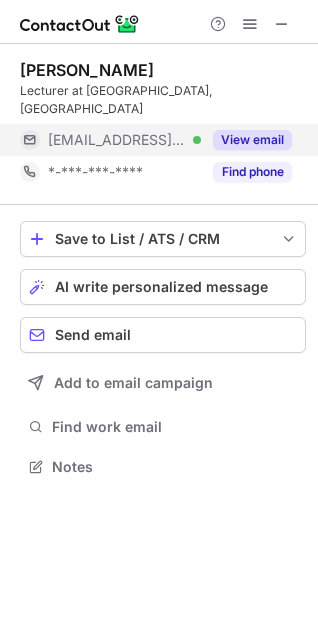 click on "View email" at bounding box center (252, 140) 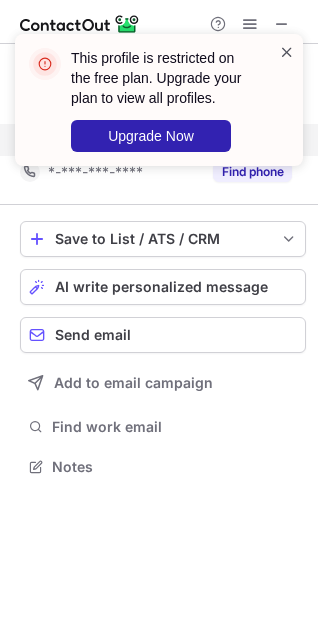click at bounding box center [287, 52] 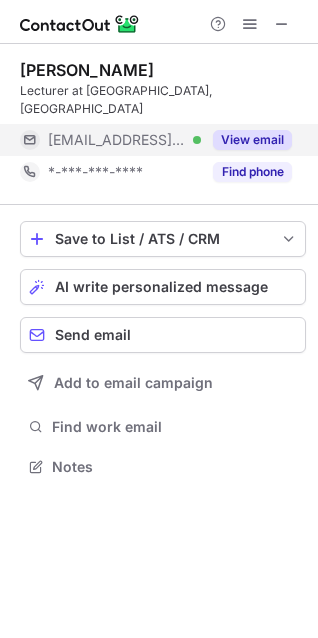 click at bounding box center (282, 24) 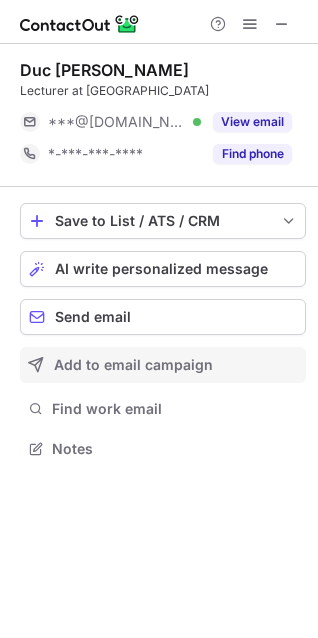 scroll, scrollTop: 434, scrollLeft: 318, axis: both 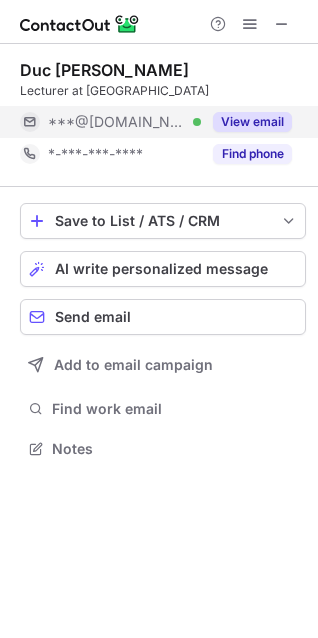 click on "View email" at bounding box center (252, 122) 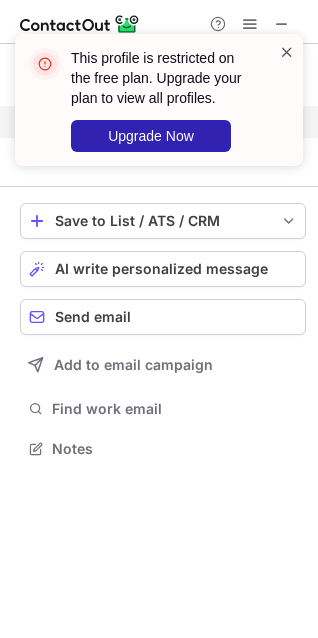 click at bounding box center (287, 52) 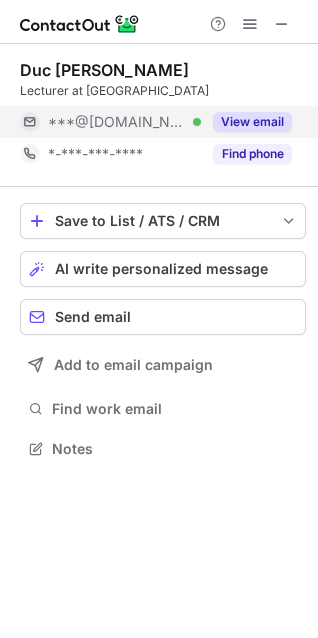 click on "View email" at bounding box center [252, 122] 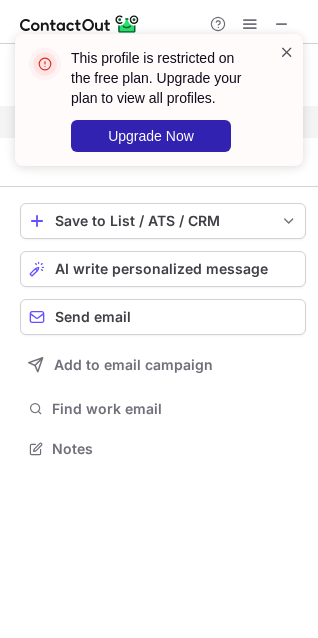 click at bounding box center (287, 52) 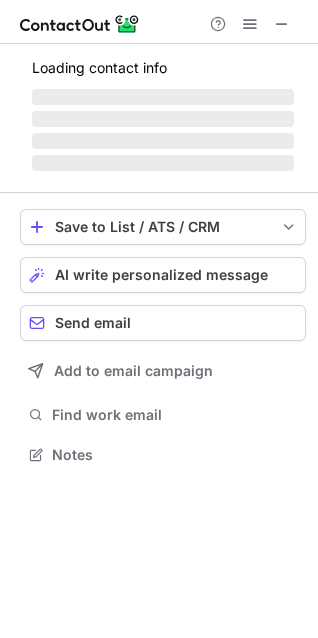 scroll, scrollTop: 440, scrollLeft: 318, axis: both 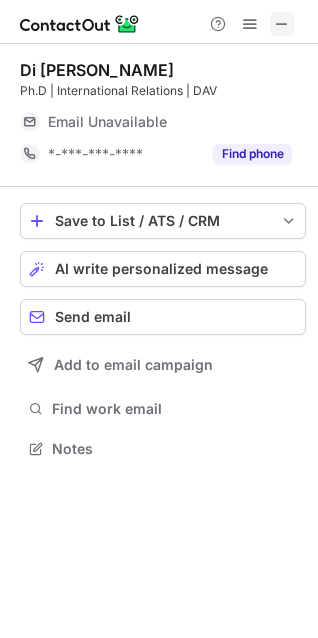 click at bounding box center [282, 24] 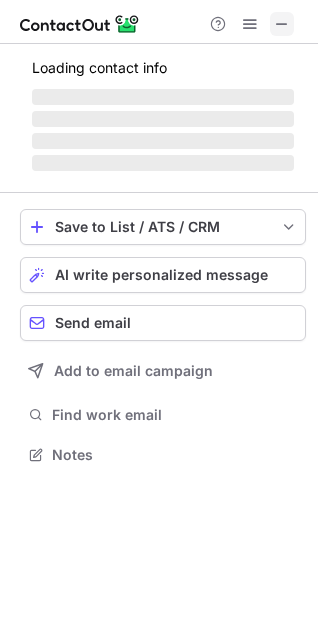 scroll, scrollTop: 440, scrollLeft: 318, axis: both 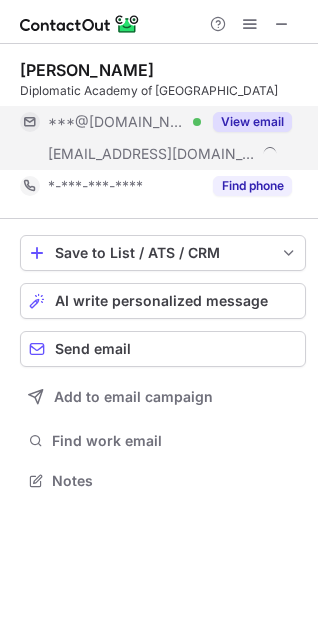 click on "View email" at bounding box center (252, 122) 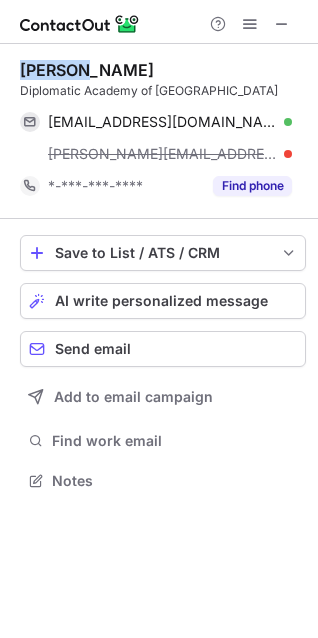 drag, startPoint x: 19, startPoint y: 70, endPoint x: 96, endPoint y: 75, distance: 77.16217 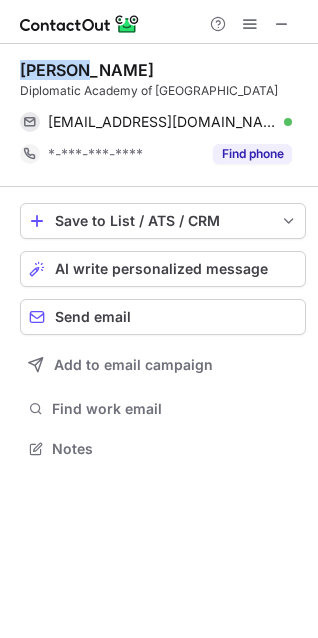 scroll, scrollTop: 434, scrollLeft: 318, axis: both 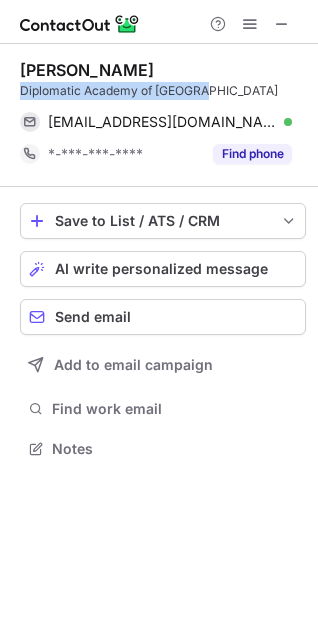 drag, startPoint x: 21, startPoint y: 90, endPoint x: 217, endPoint y: 87, distance: 196.02296 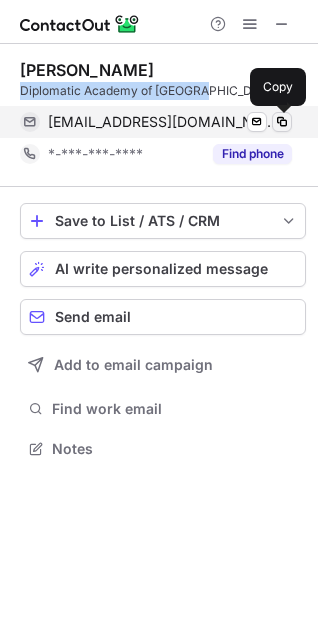 click at bounding box center [282, 122] 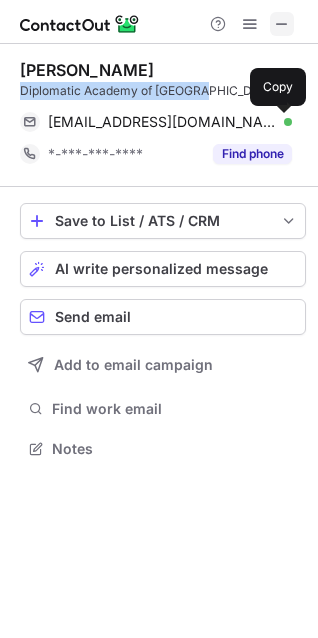 click at bounding box center (282, 24) 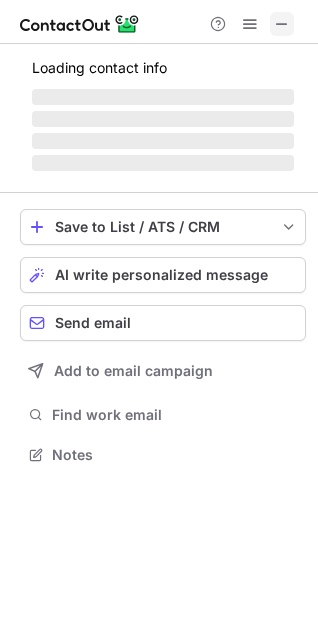 scroll, scrollTop: 440, scrollLeft: 318, axis: both 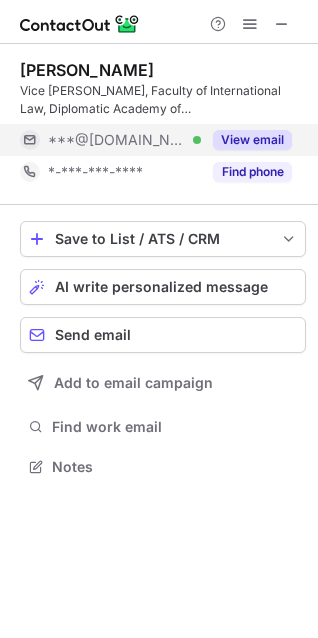 click on "View email" at bounding box center [252, 140] 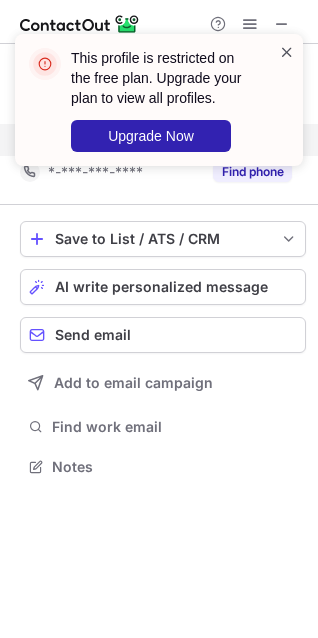 click at bounding box center (287, 52) 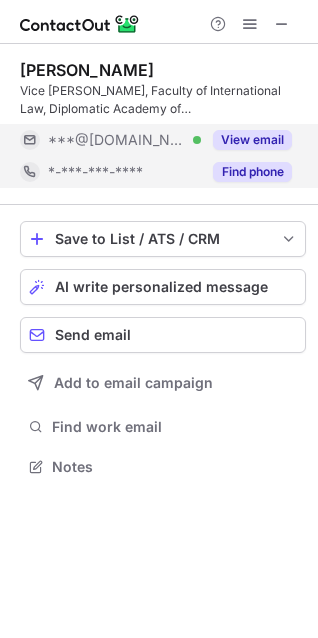 click on "Find phone" at bounding box center (252, 172) 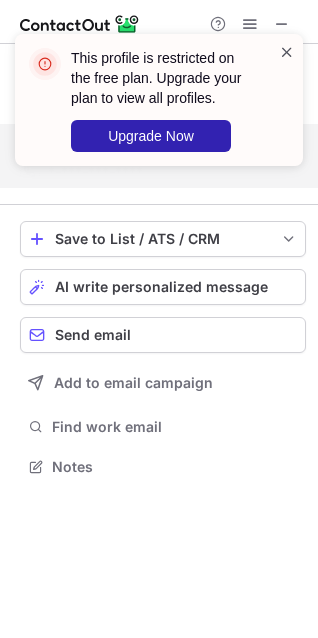click at bounding box center (287, 52) 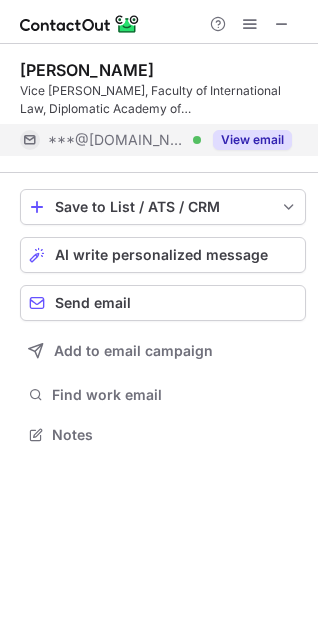 scroll, scrollTop: 420, scrollLeft: 318, axis: both 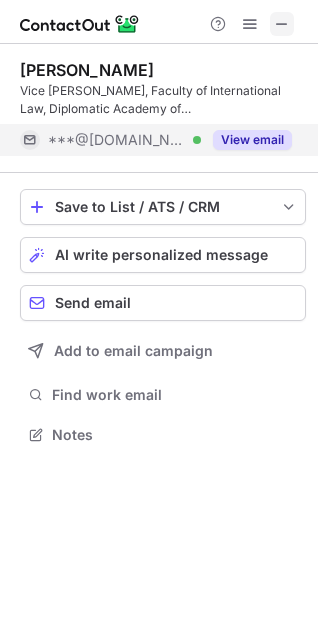 click at bounding box center [282, 24] 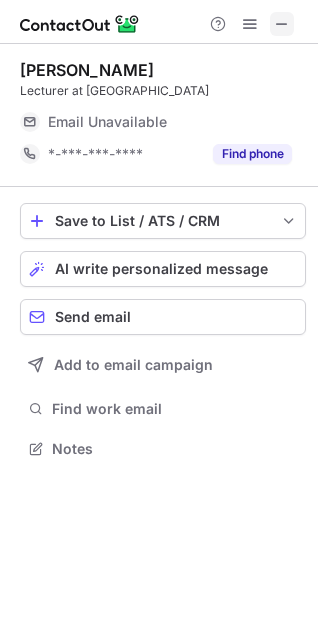 scroll, scrollTop: 434, scrollLeft: 318, axis: both 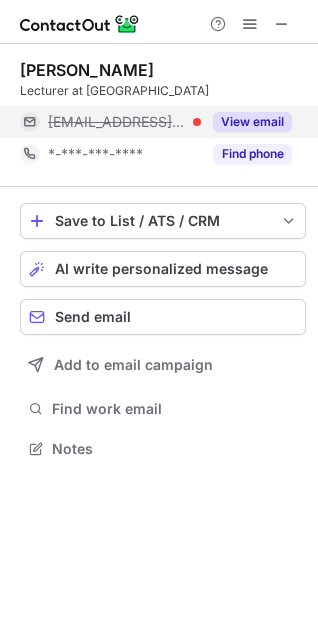 click on "View email" at bounding box center [252, 122] 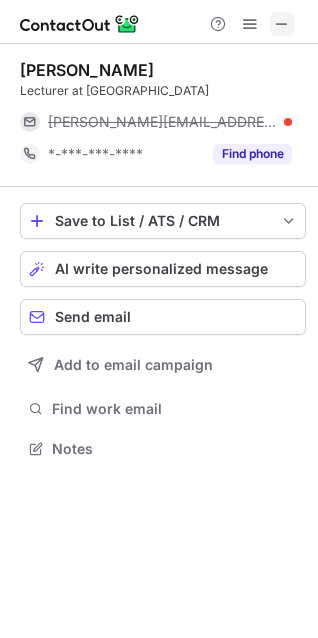 click at bounding box center (282, 24) 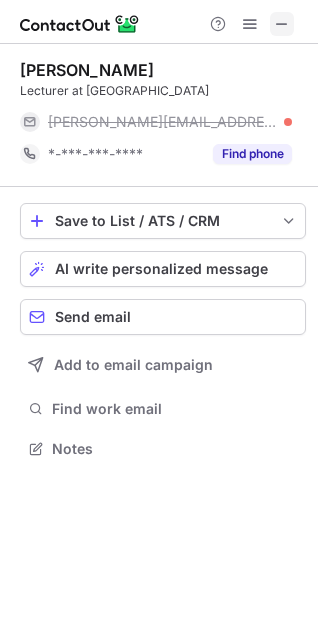 scroll, scrollTop: 434, scrollLeft: 318, axis: both 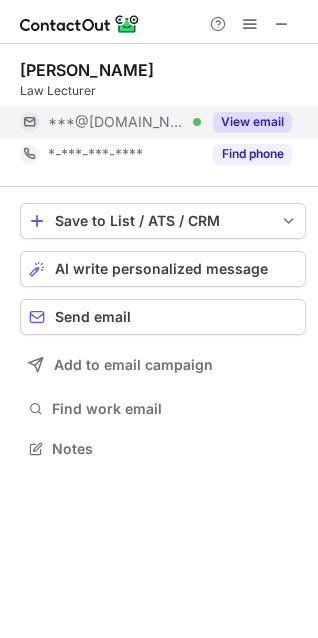 click on "View email" at bounding box center [252, 122] 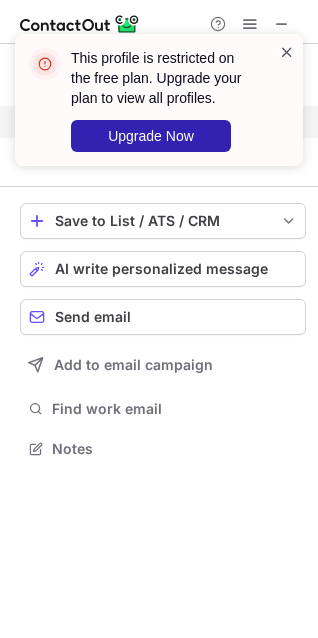 click at bounding box center [287, 52] 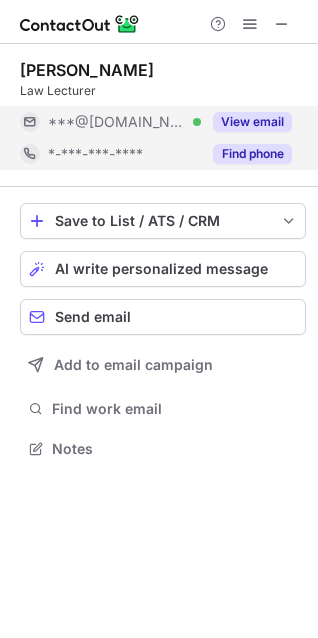 click on "Find phone" at bounding box center (252, 154) 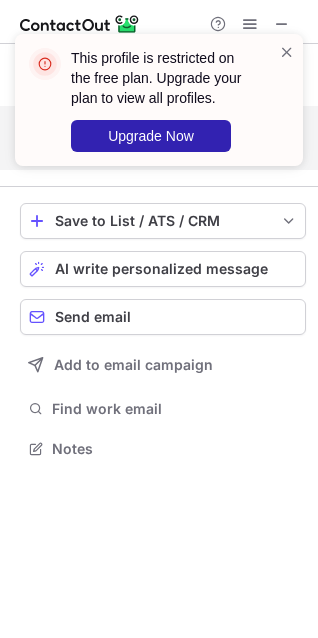 click on "This profile is restricted on the free plan. Upgrade your plan to view all profiles. Upgrade Now" at bounding box center [151, 100] 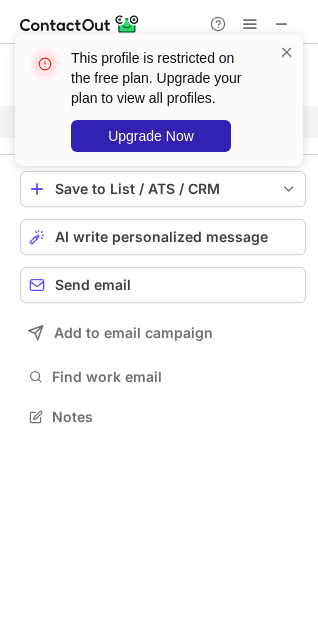 scroll, scrollTop: 402, scrollLeft: 318, axis: both 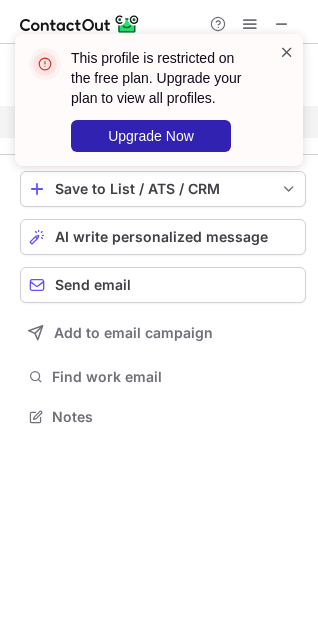 click at bounding box center [287, 52] 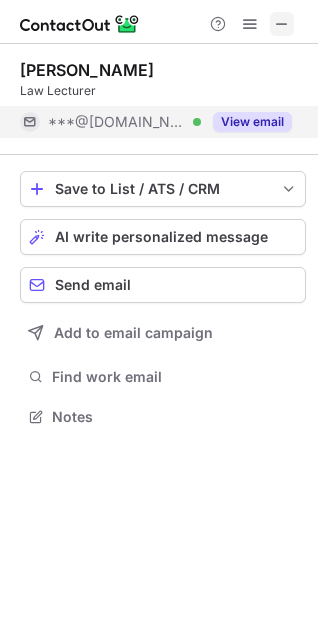 click at bounding box center [282, 24] 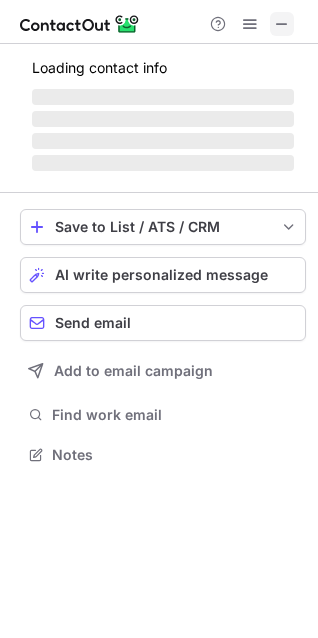 scroll, scrollTop: 452, scrollLeft: 318, axis: both 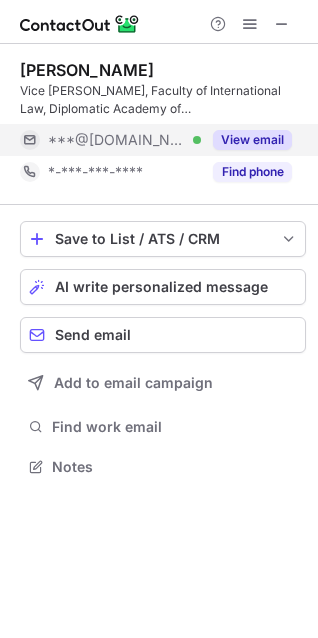 click on "View email" at bounding box center [252, 140] 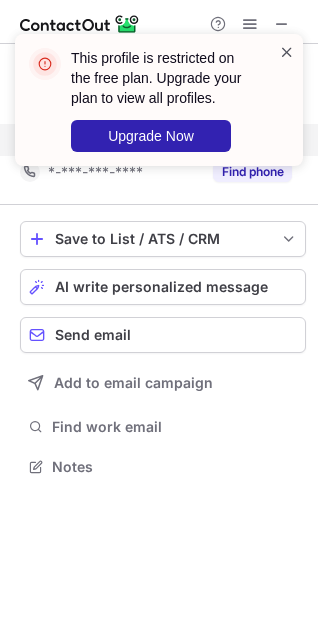 click at bounding box center [287, 52] 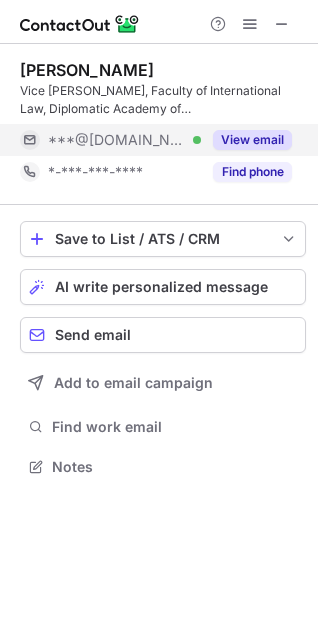 click at bounding box center [282, 24] 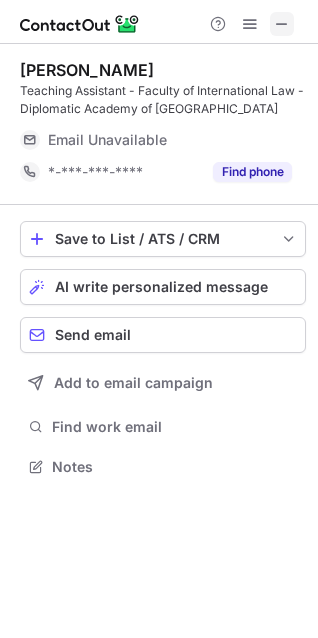click at bounding box center [282, 24] 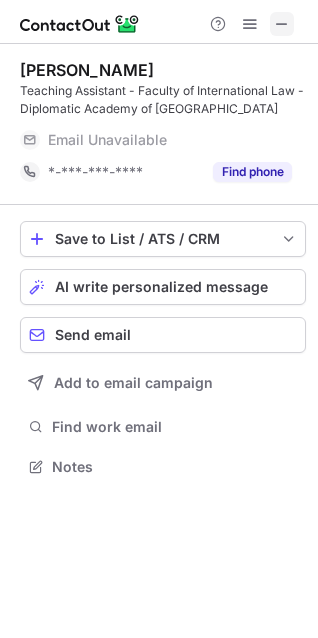 scroll, scrollTop: 440, scrollLeft: 318, axis: both 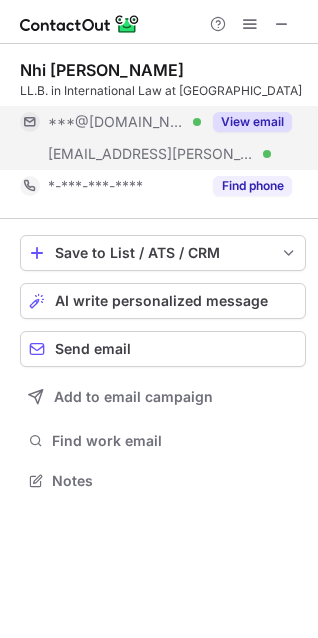 click on "View email" at bounding box center [252, 122] 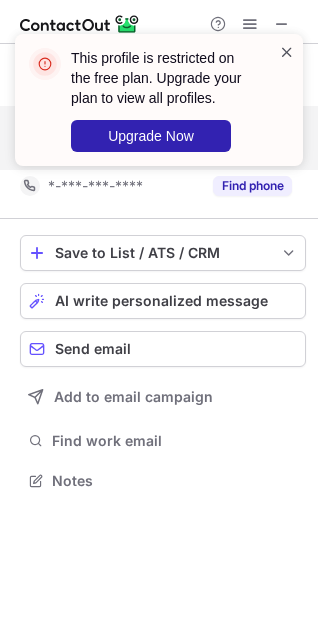 click at bounding box center [287, 52] 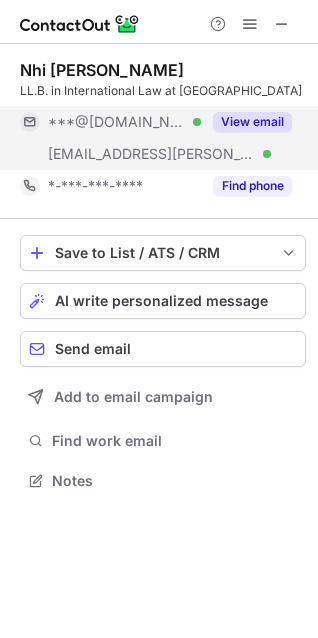 click on "***@littles.co Verified" at bounding box center (124, 154) 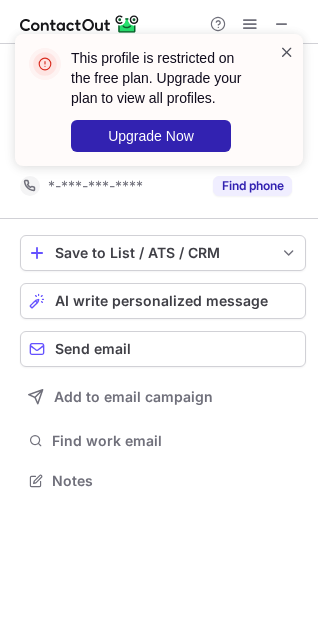 click at bounding box center (287, 52) 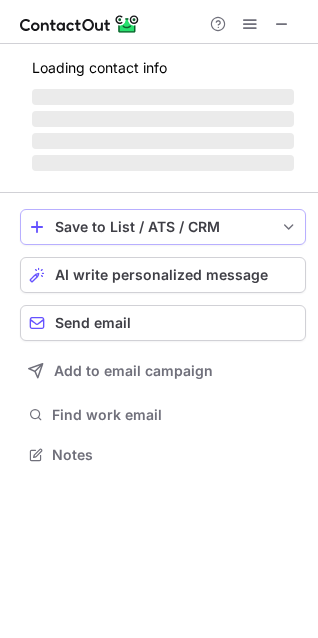 scroll, scrollTop: 440, scrollLeft: 318, axis: both 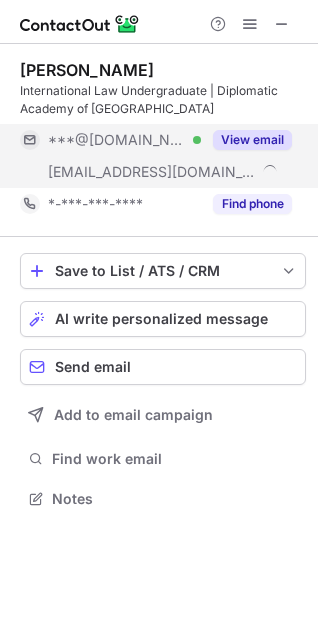 click on "View email" at bounding box center (252, 140) 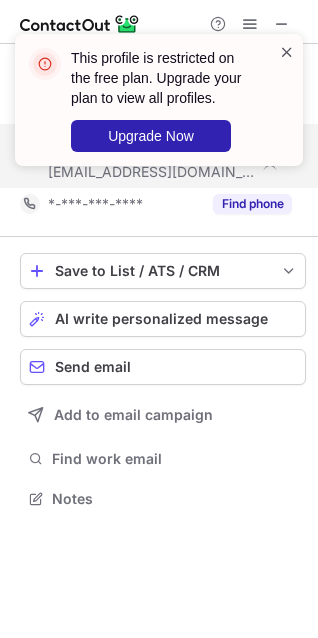 click at bounding box center [287, 52] 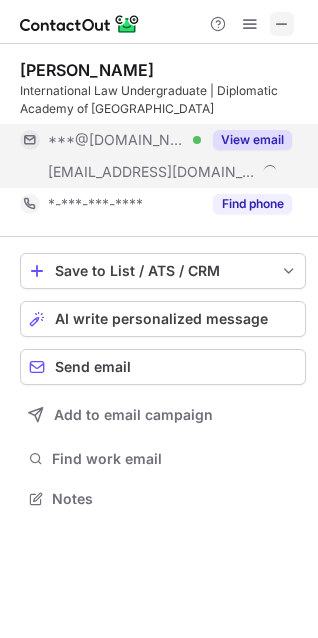 click at bounding box center [282, 24] 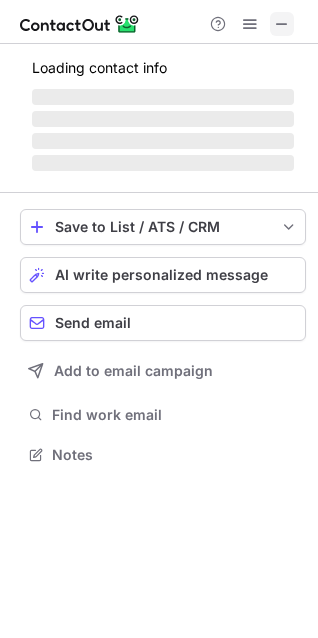 scroll, scrollTop: 452, scrollLeft: 318, axis: both 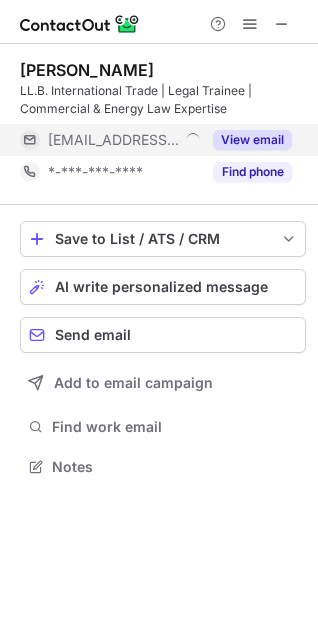 click on "View email" at bounding box center [252, 140] 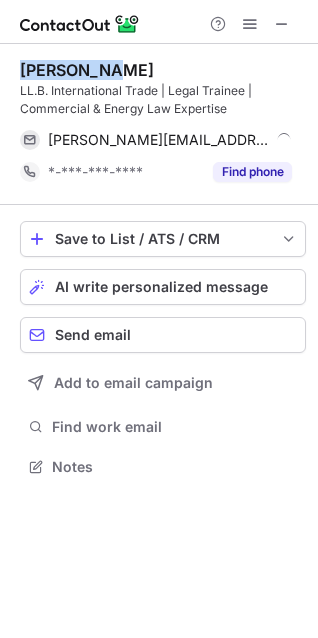 drag, startPoint x: 19, startPoint y: 69, endPoint x: 110, endPoint y: 55, distance: 92.070625 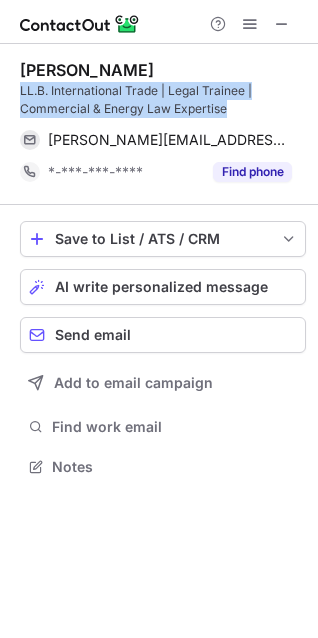 drag, startPoint x: 19, startPoint y: 85, endPoint x: 240, endPoint y: 114, distance: 222.89459 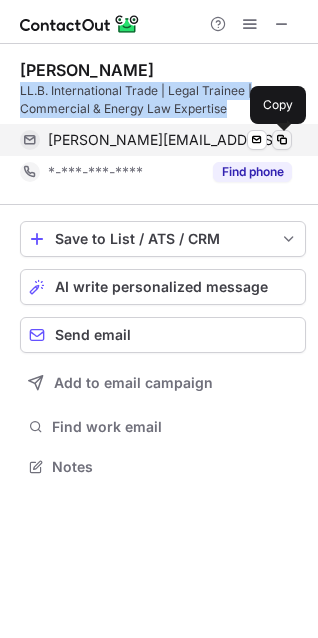 click at bounding box center [282, 140] 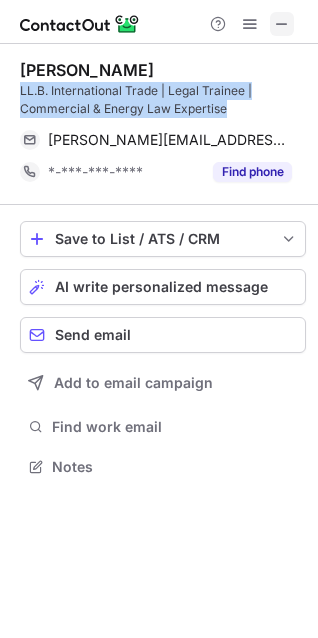click at bounding box center [282, 24] 